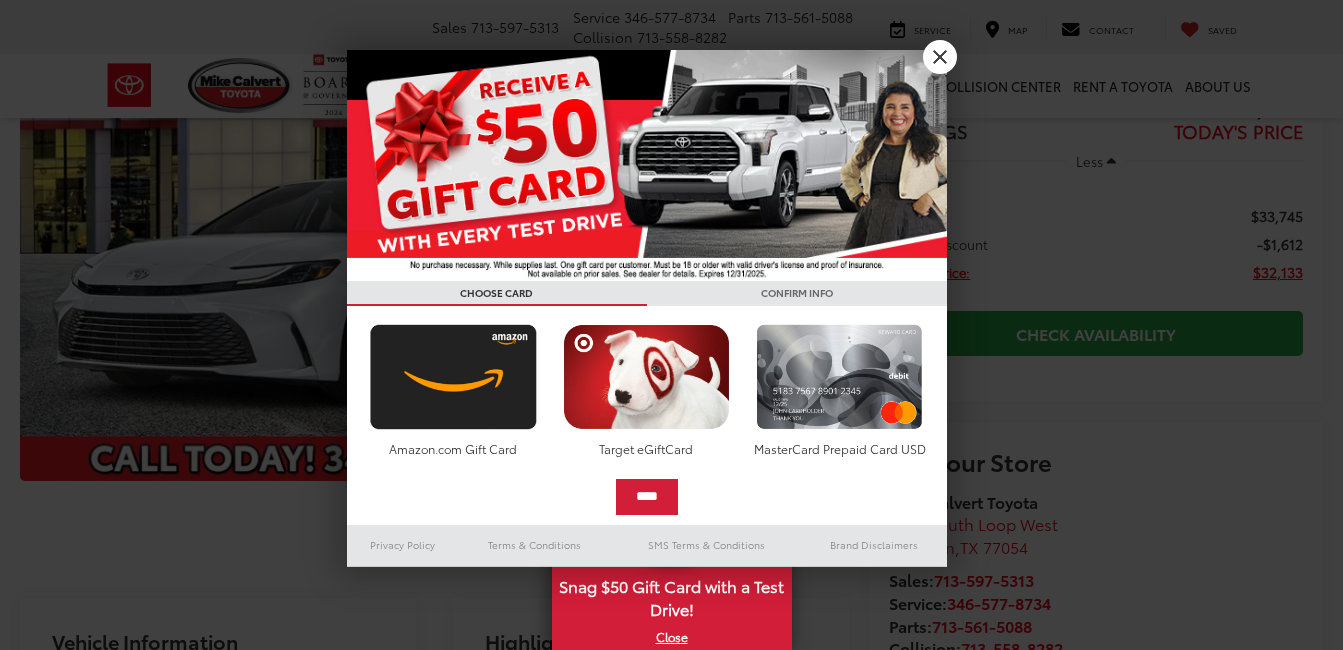 scroll, scrollTop: 23, scrollLeft: 0, axis: vertical 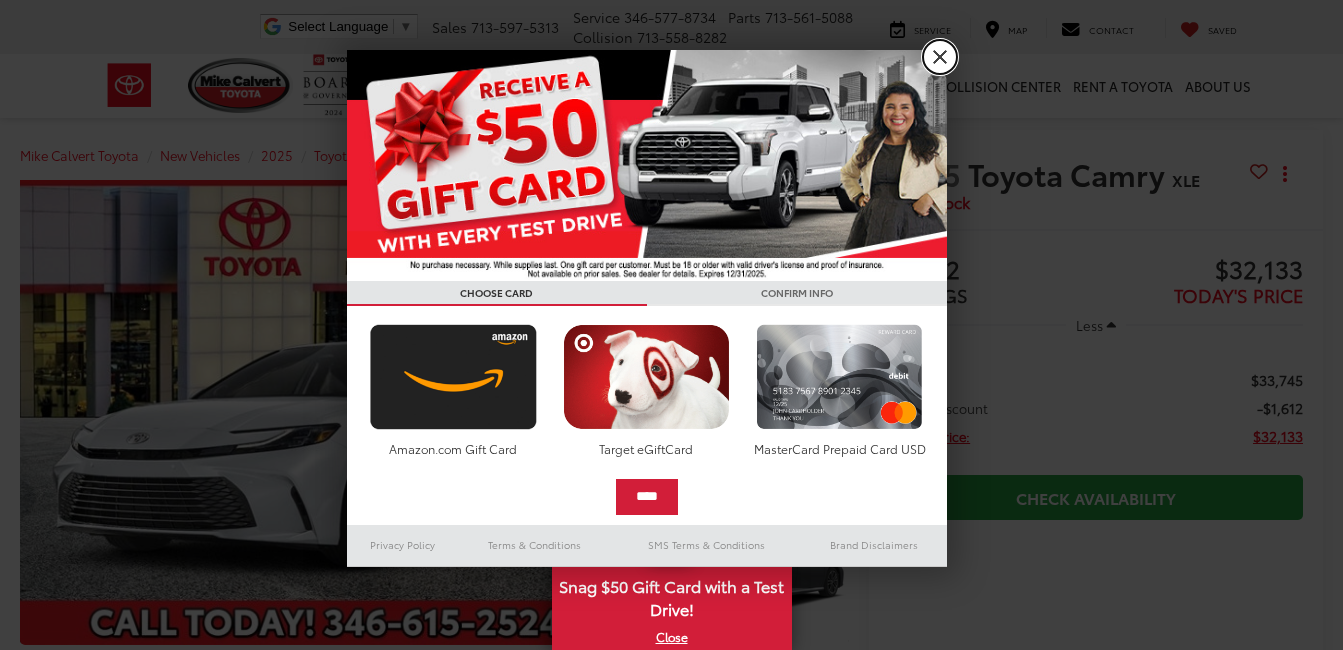 click on "X" at bounding box center (940, 57) 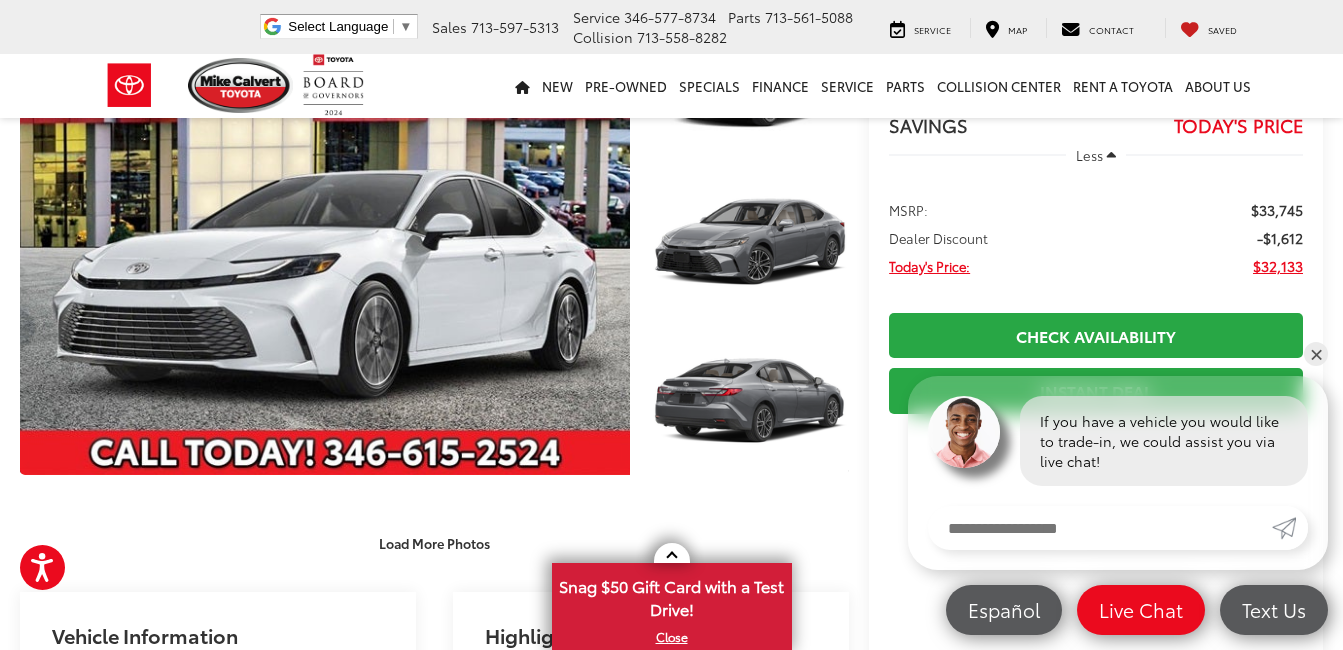 scroll, scrollTop: 0, scrollLeft: 0, axis: both 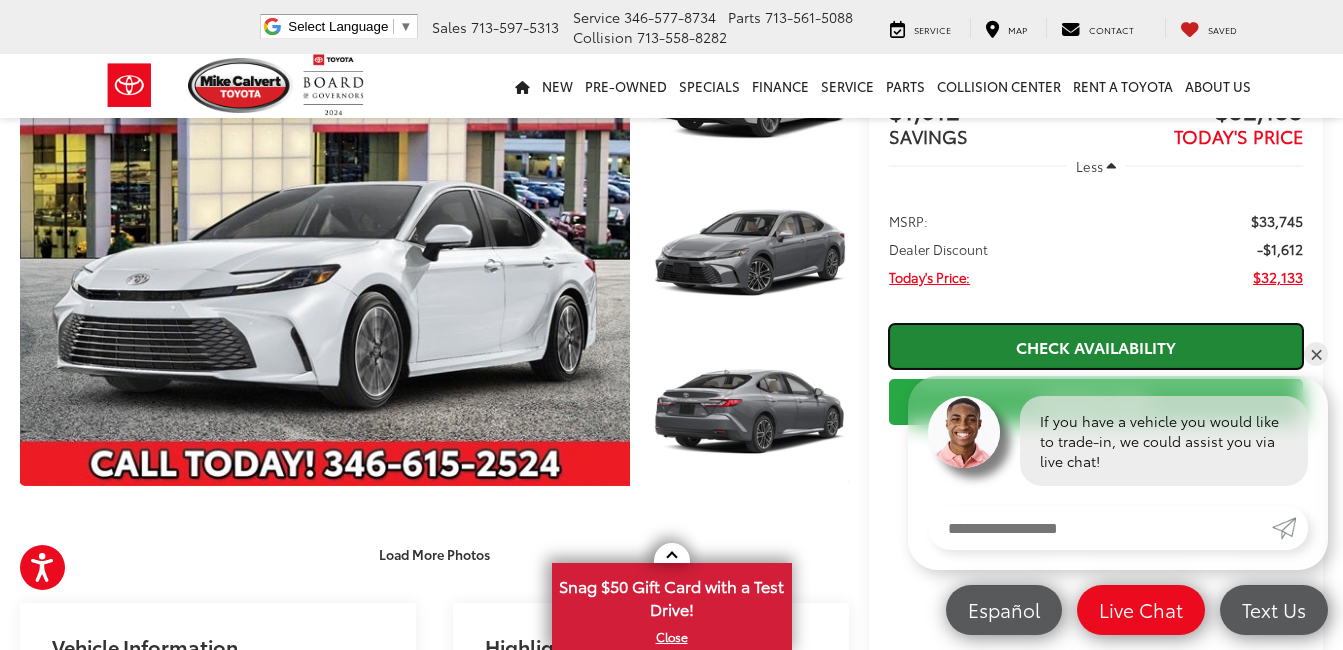 click on "Check Availability" at bounding box center (1096, 346) 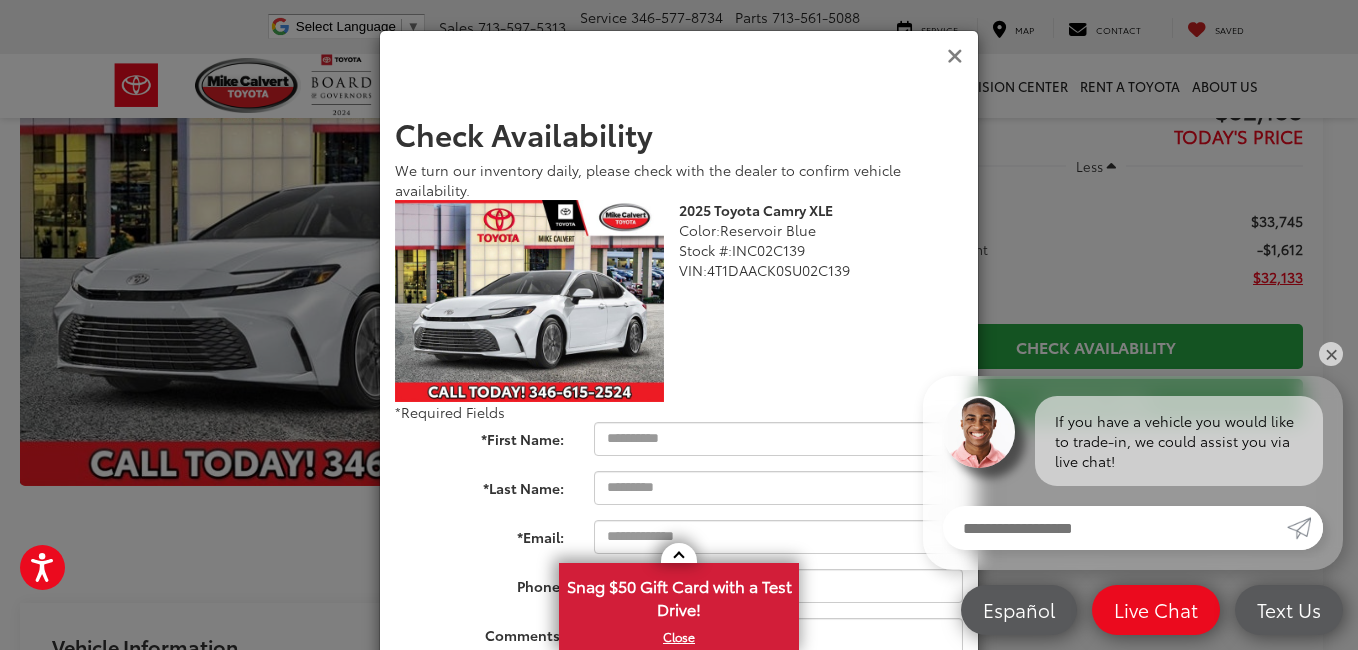 click at bounding box center (955, 56) 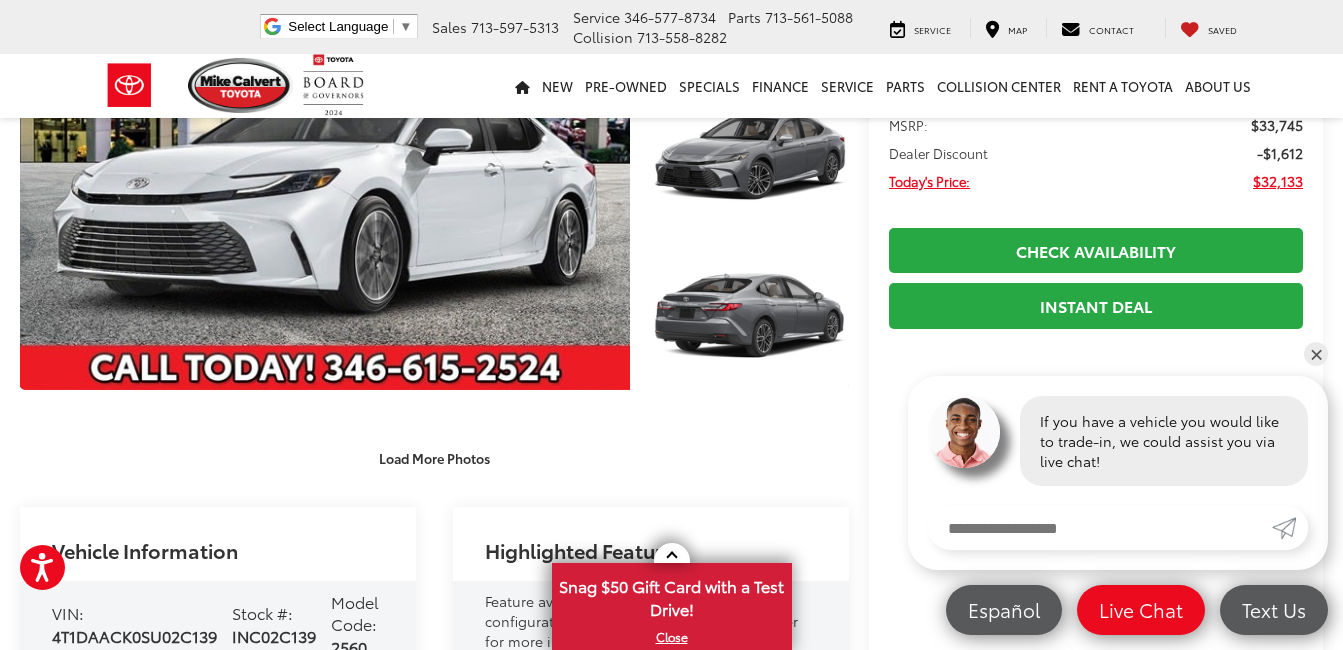 scroll, scrollTop: 0, scrollLeft: 0, axis: both 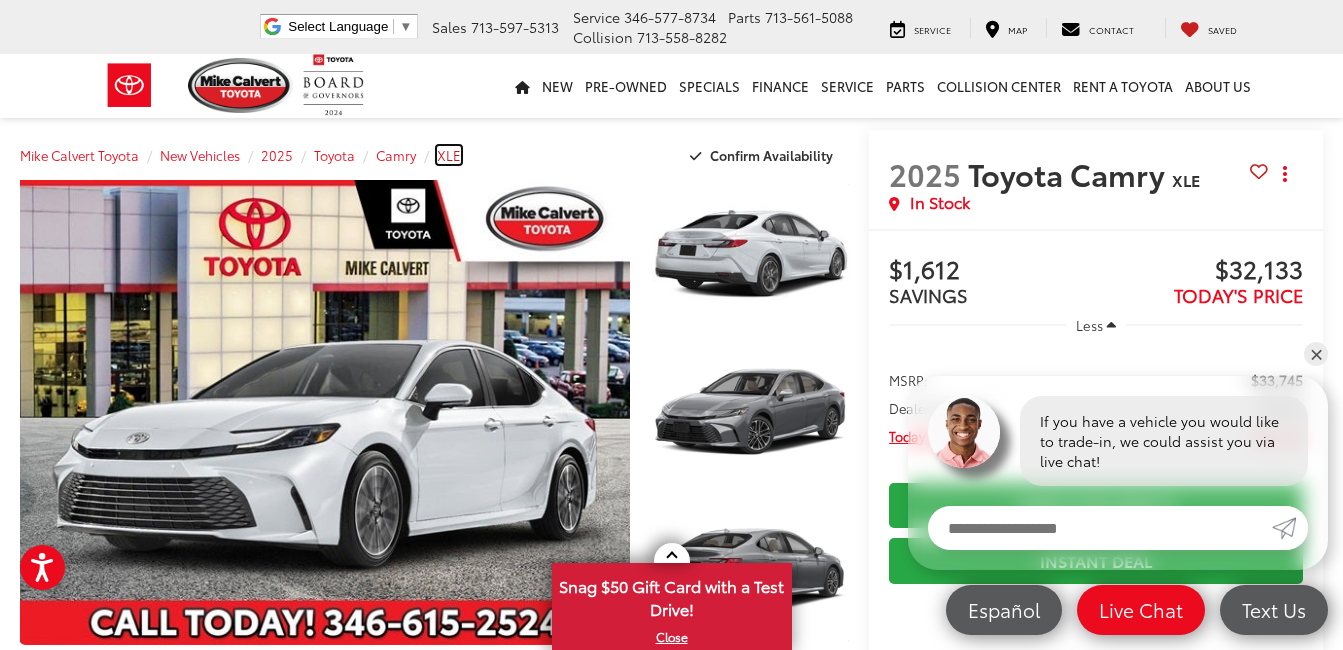 click on "XLE" at bounding box center [449, 155] 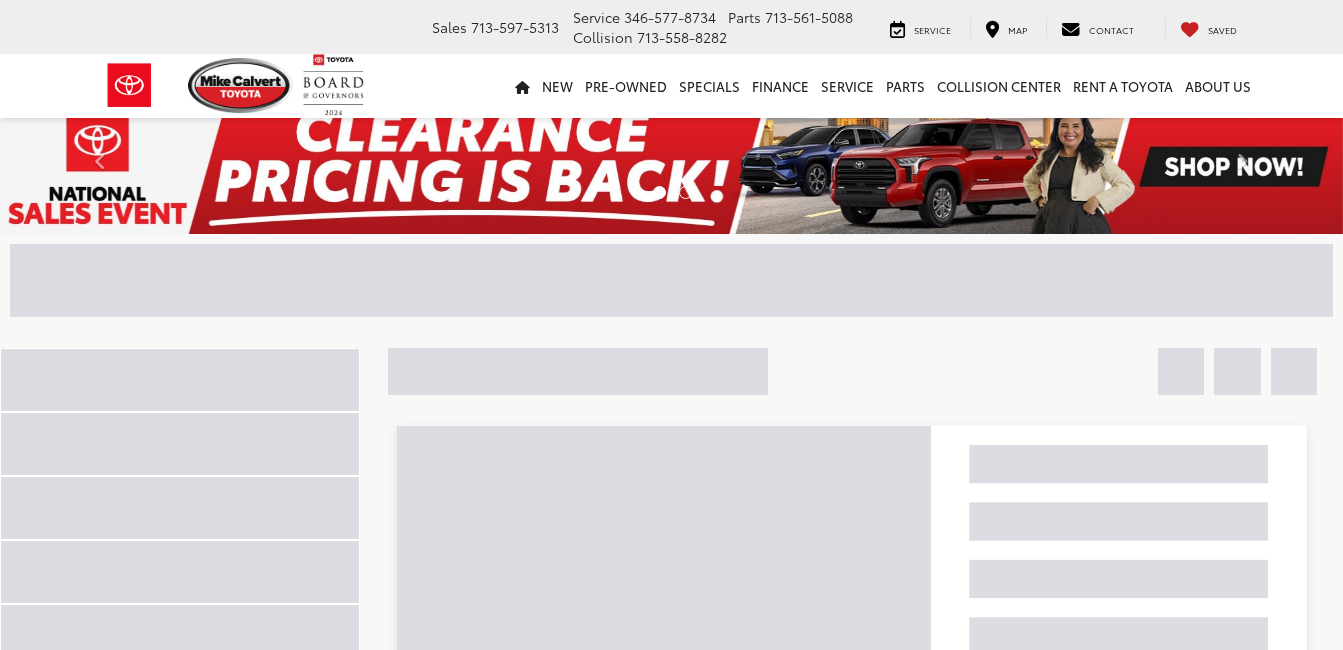 scroll, scrollTop: 0, scrollLeft: 0, axis: both 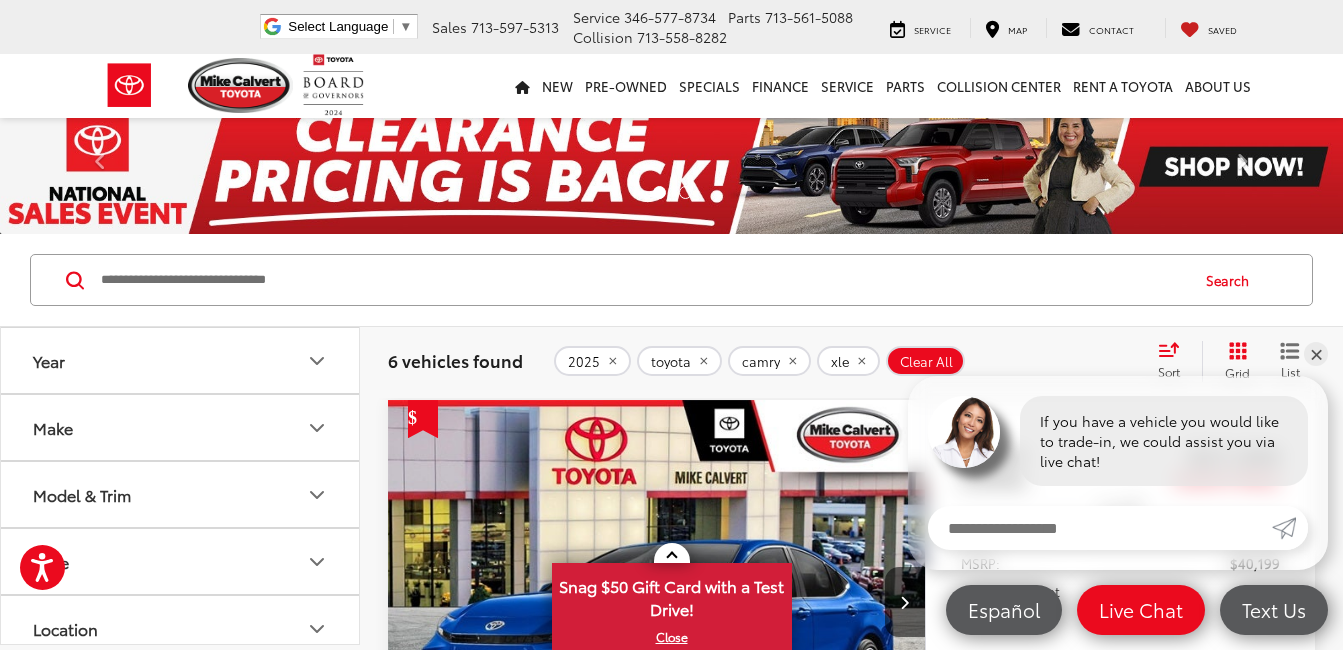 click at bounding box center [671, 167] 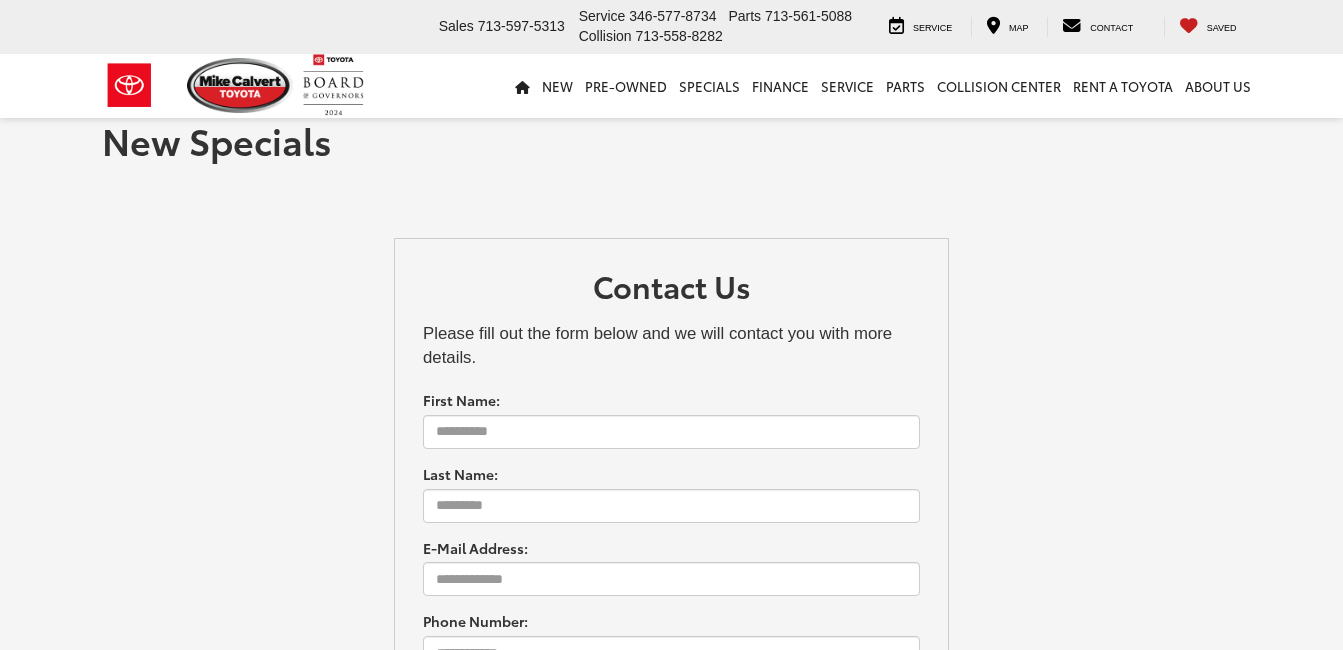 scroll, scrollTop: 0, scrollLeft: 0, axis: both 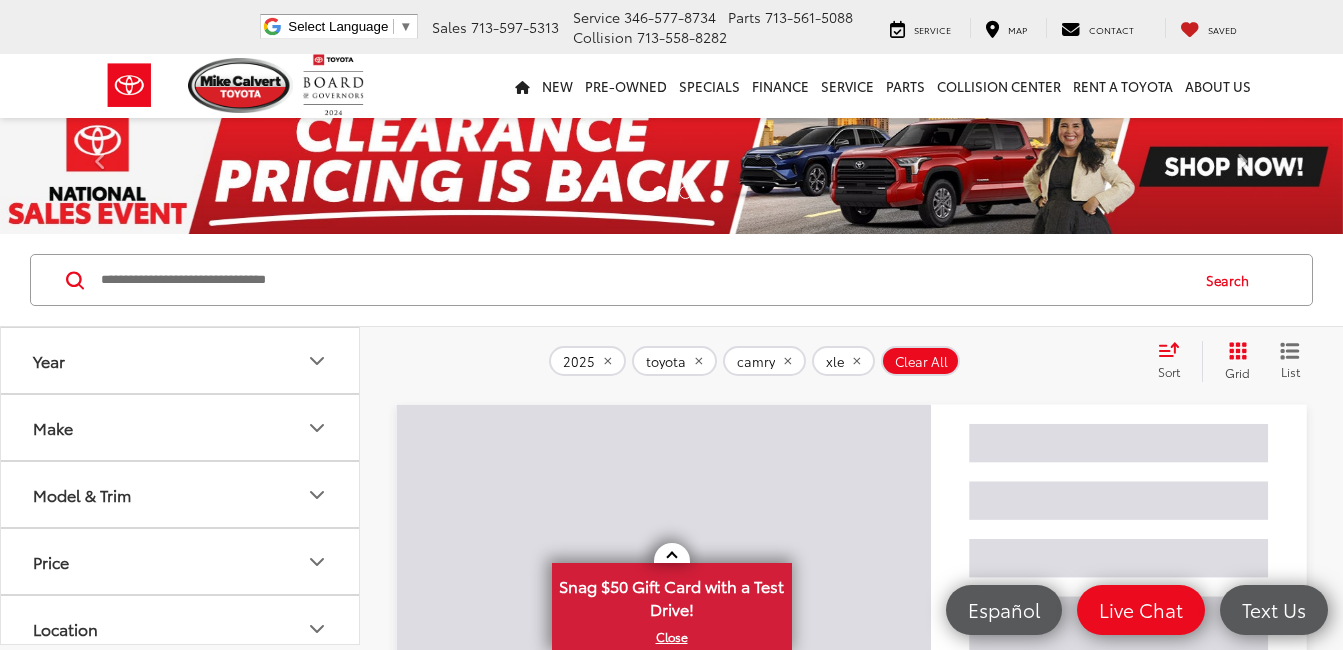click on "xle" at bounding box center [835, 362] 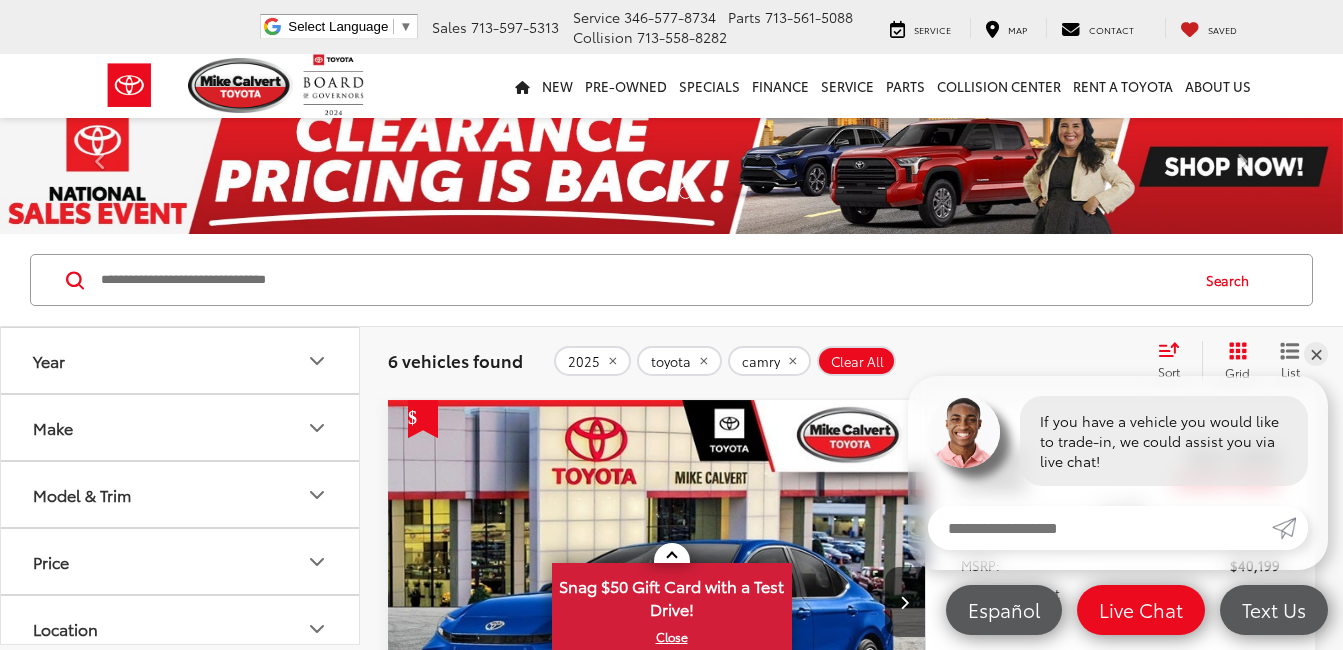 scroll, scrollTop: 0, scrollLeft: 0, axis: both 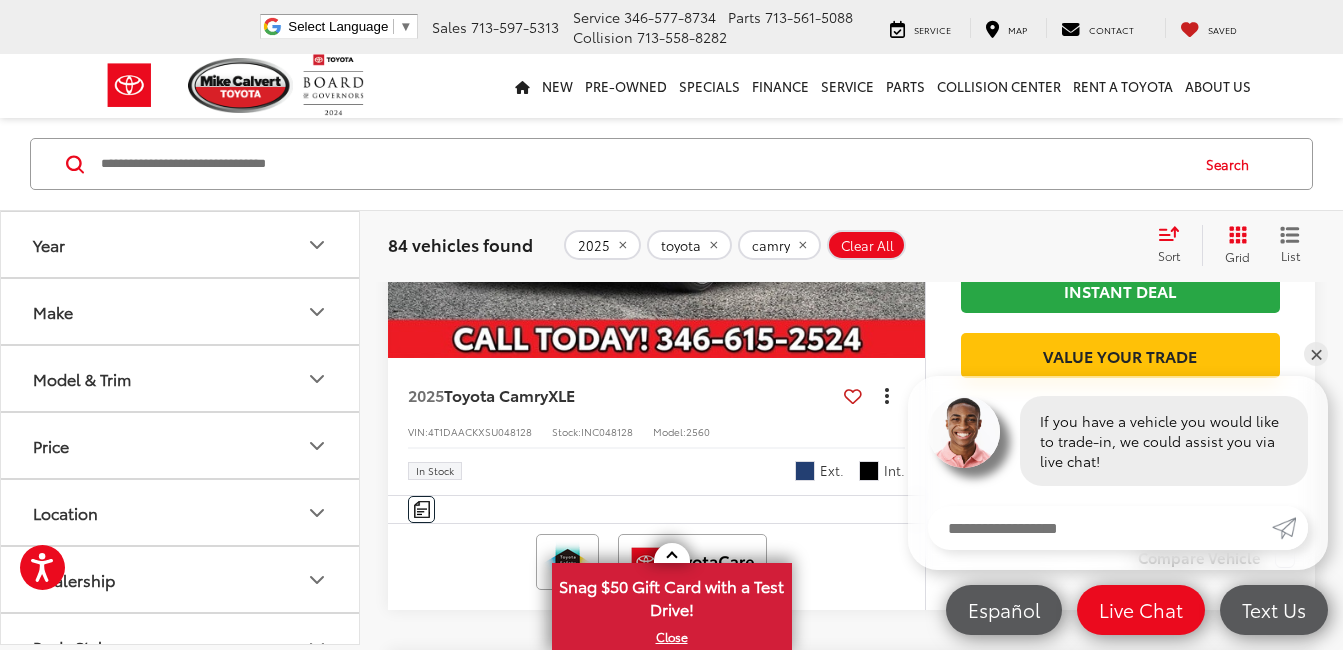 click at bounding box center (887, 395) 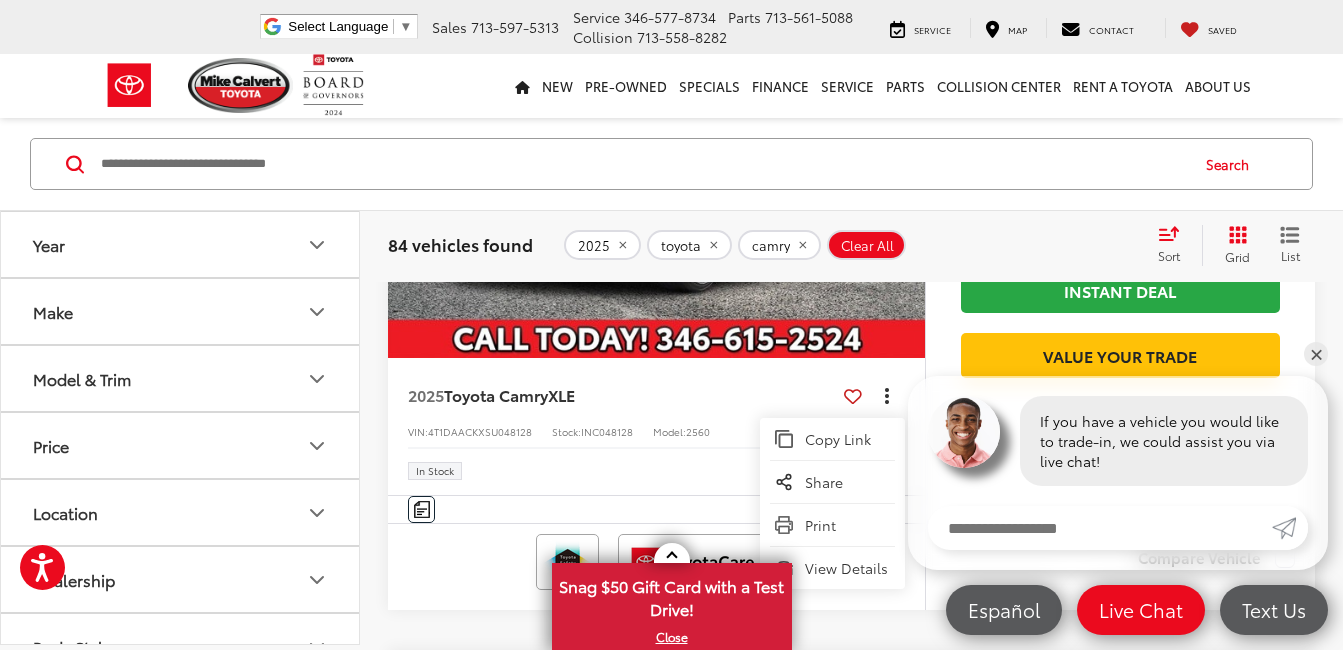 click at bounding box center [887, 395] 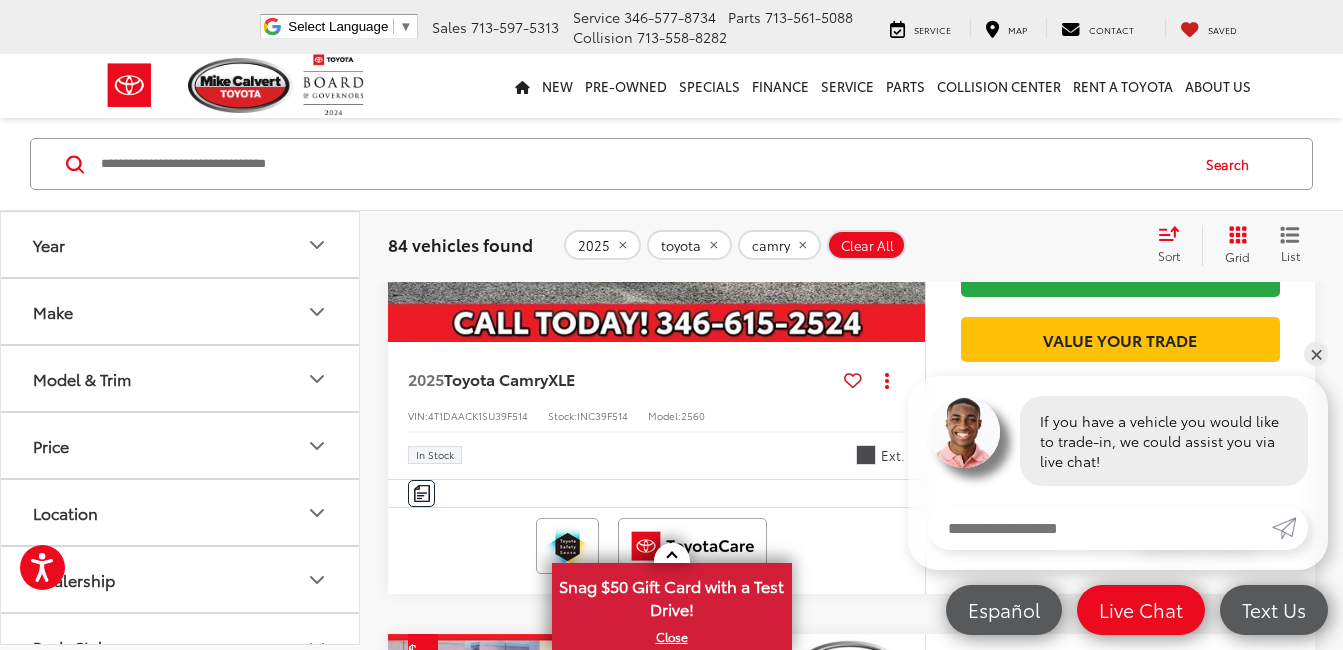 scroll, scrollTop: 1174, scrollLeft: 0, axis: vertical 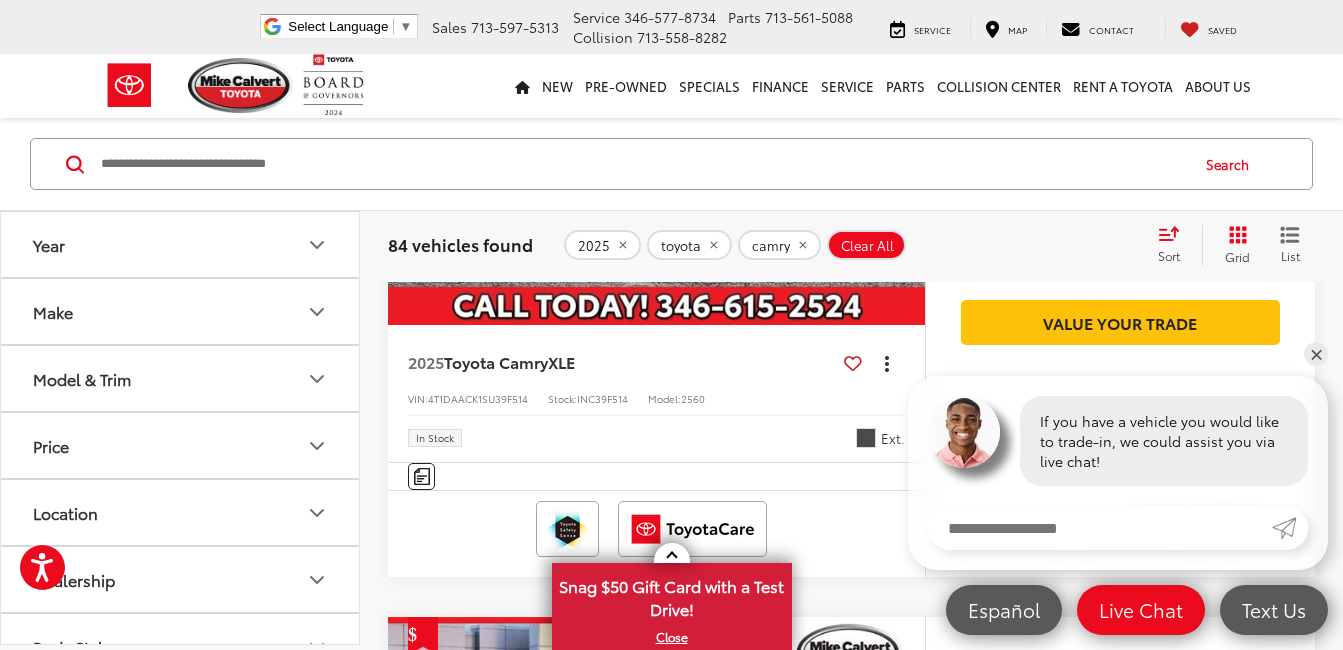 click at bounding box center (887, 362) 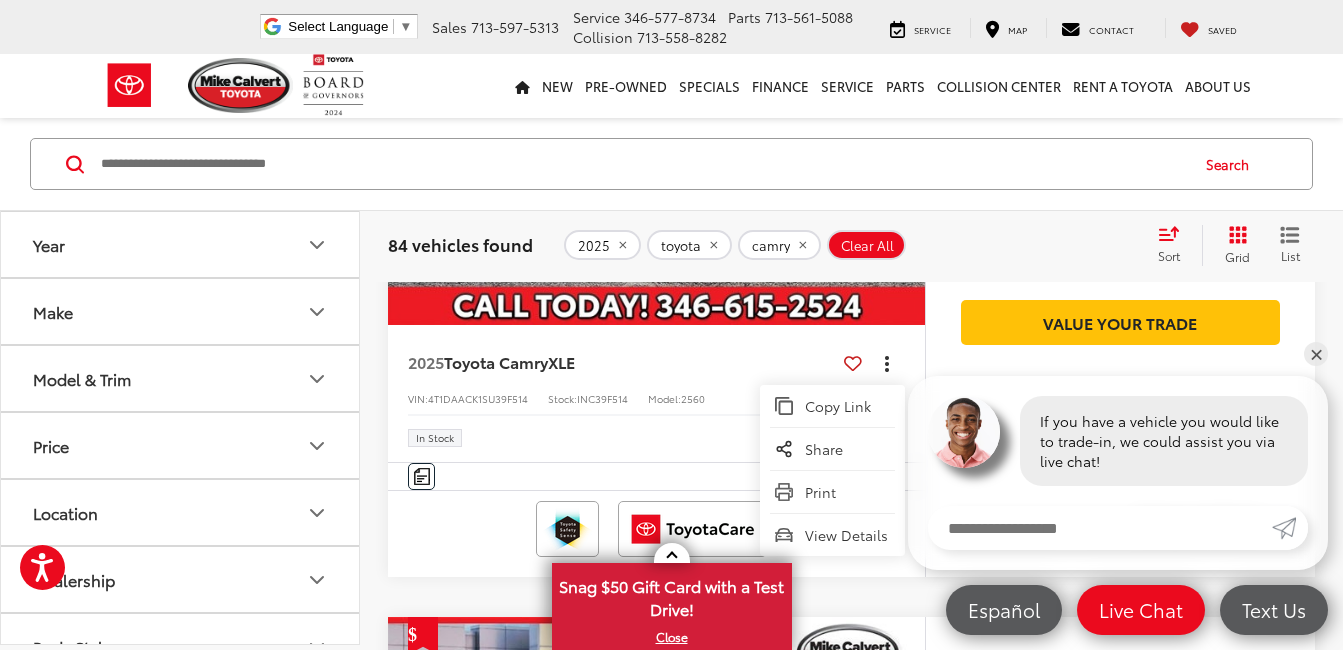 click at bounding box center (887, 362) 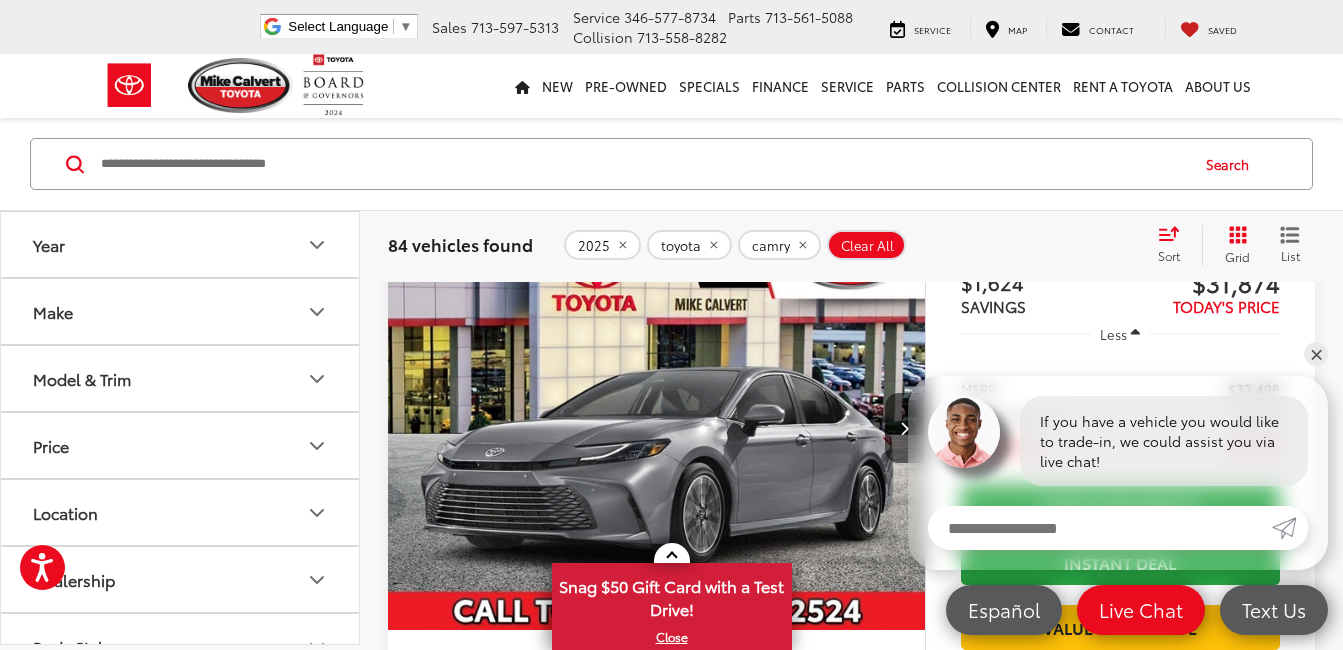 scroll, scrollTop: 852, scrollLeft: 0, axis: vertical 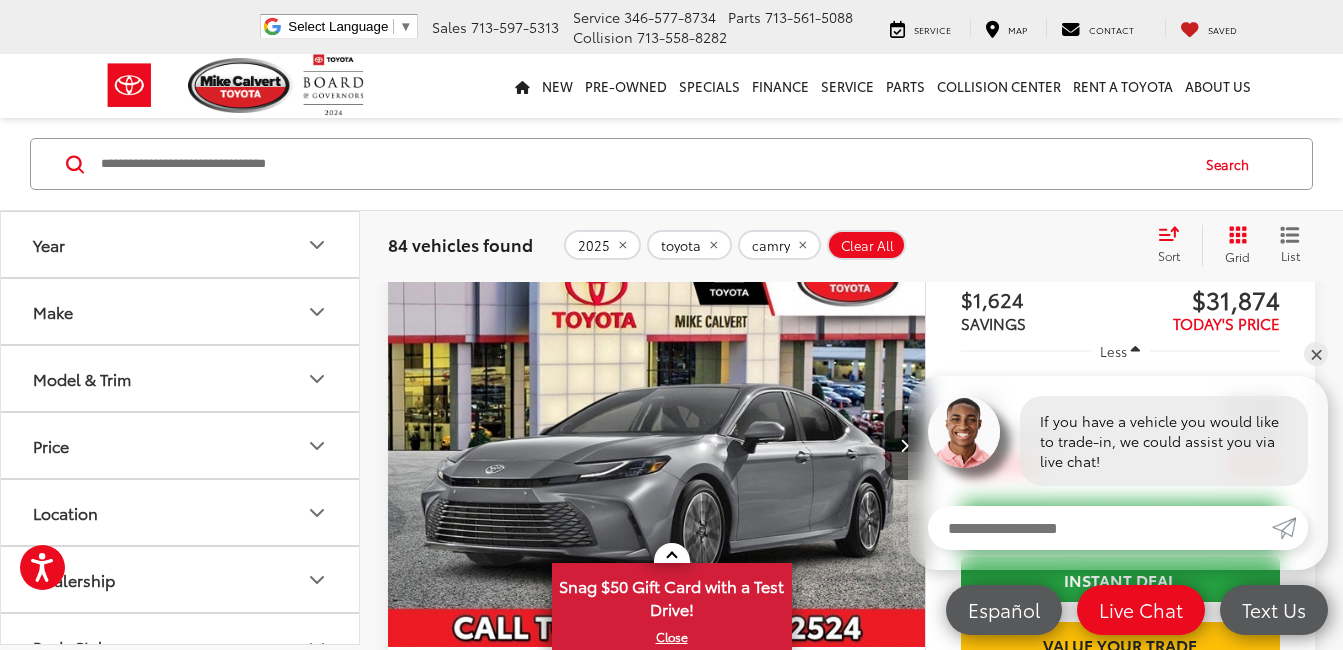 click at bounding box center [657, 446] 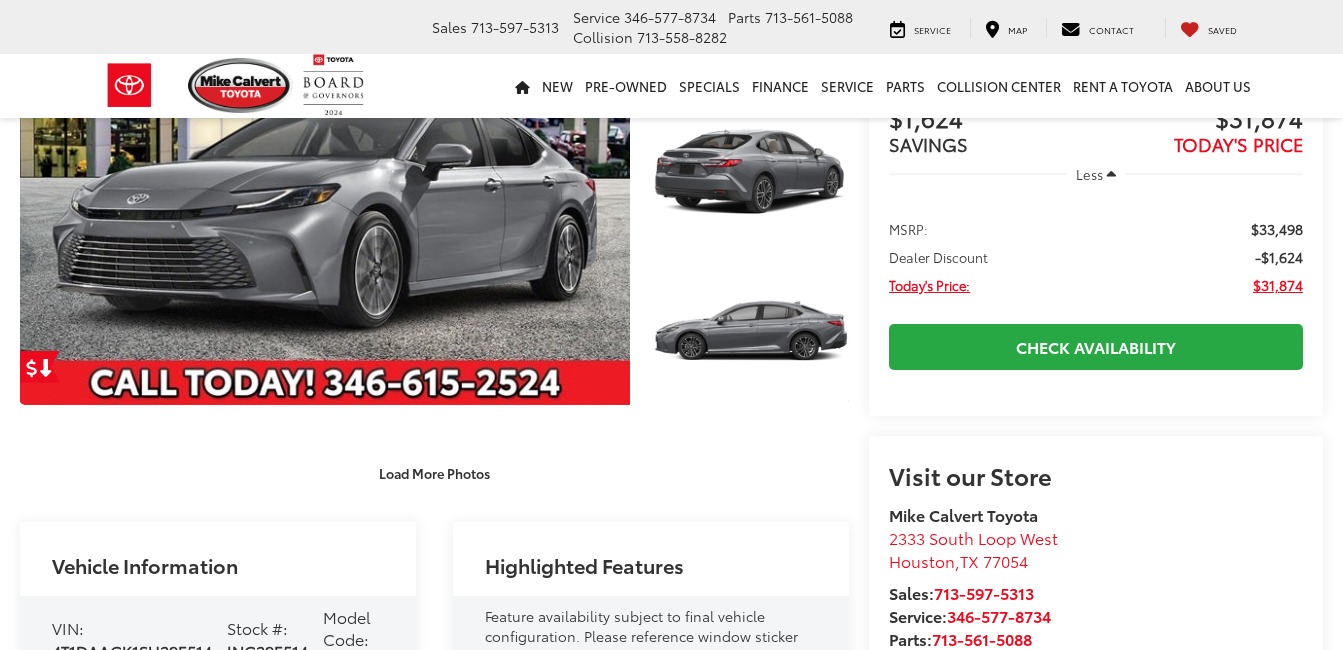 scroll, scrollTop: 340, scrollLeft: 0, axis: vertical 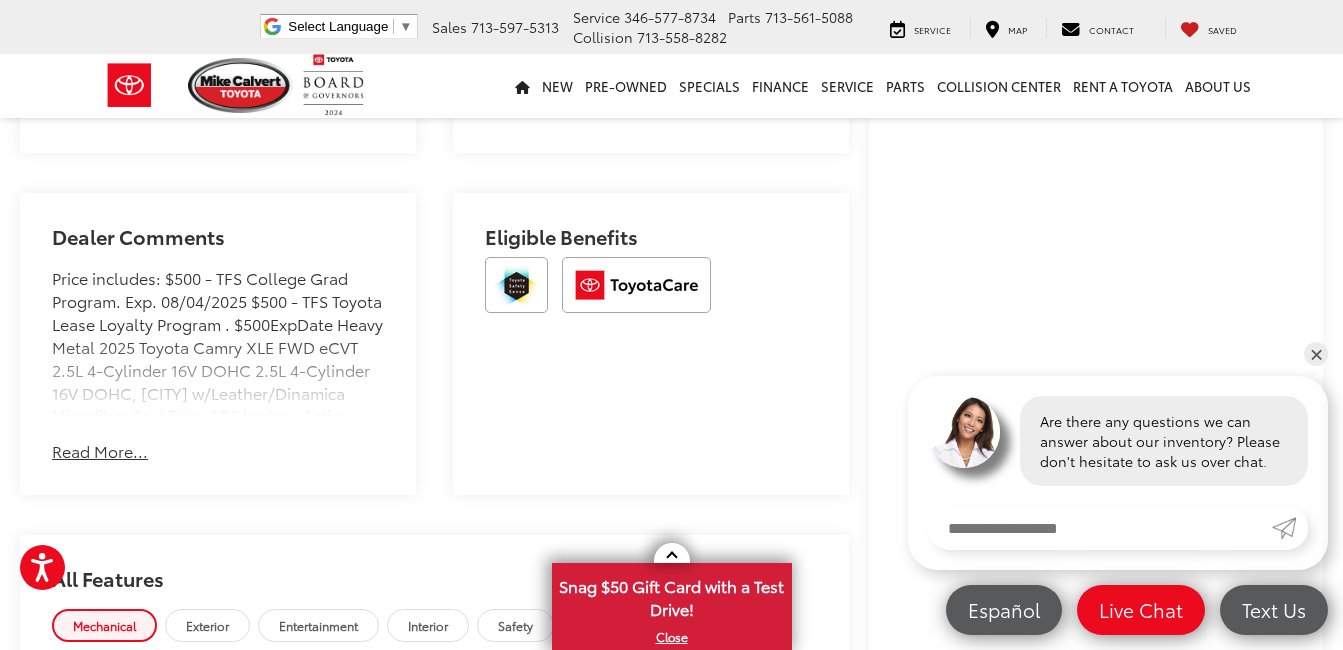 click on "Read More..." at bounding box center [100, 451] 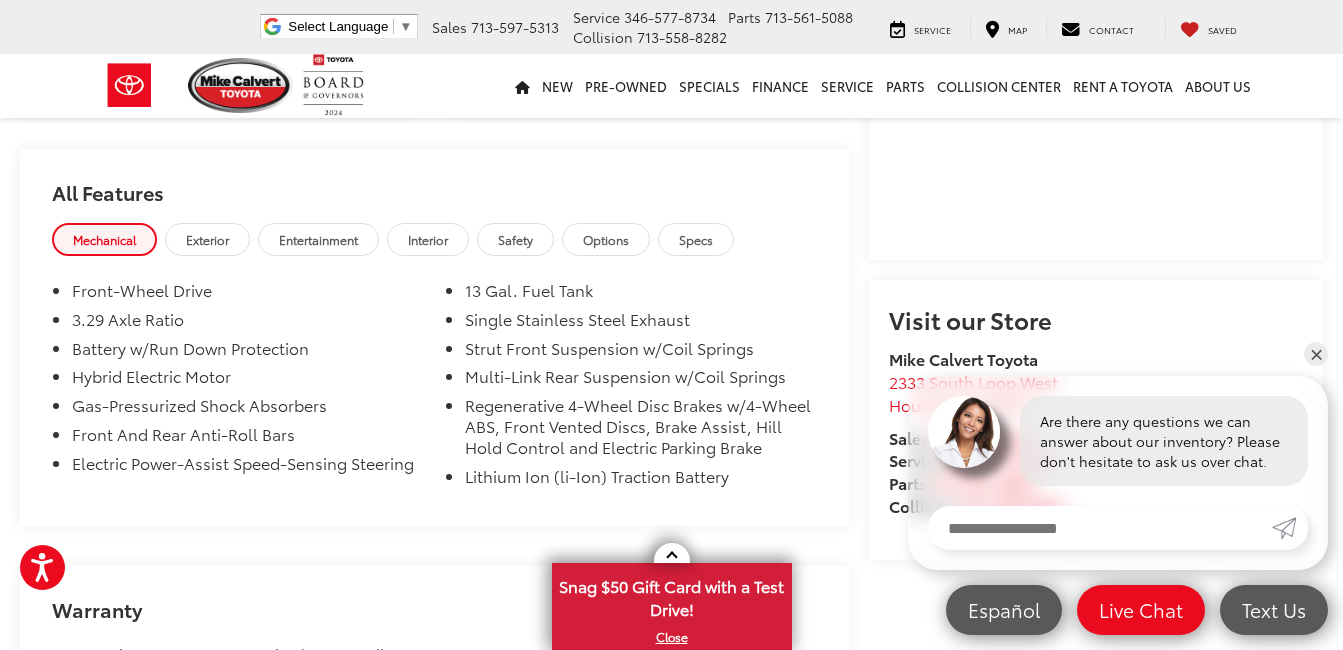 scroll, scrollTop: 1669, scrollLeft: 0, axis: vertical 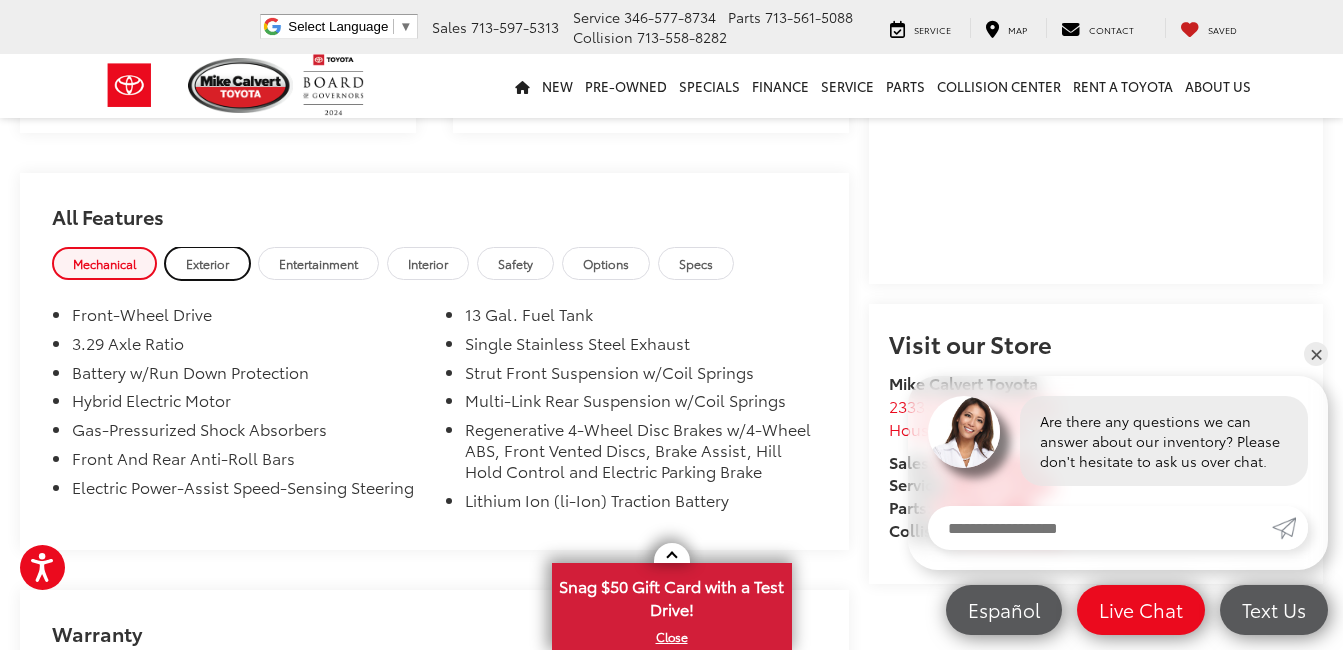 click on "Exterior" at bounding box center [207, 263] 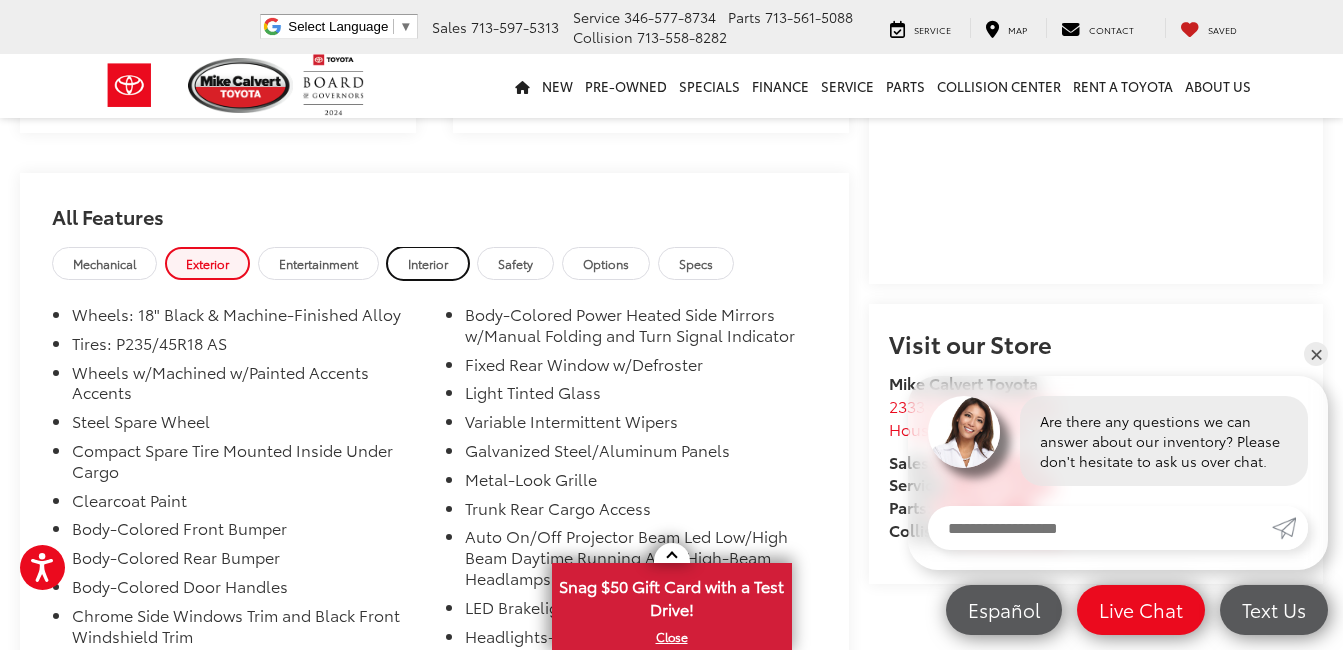 click on "Interior" at bounding box center [428, 263] 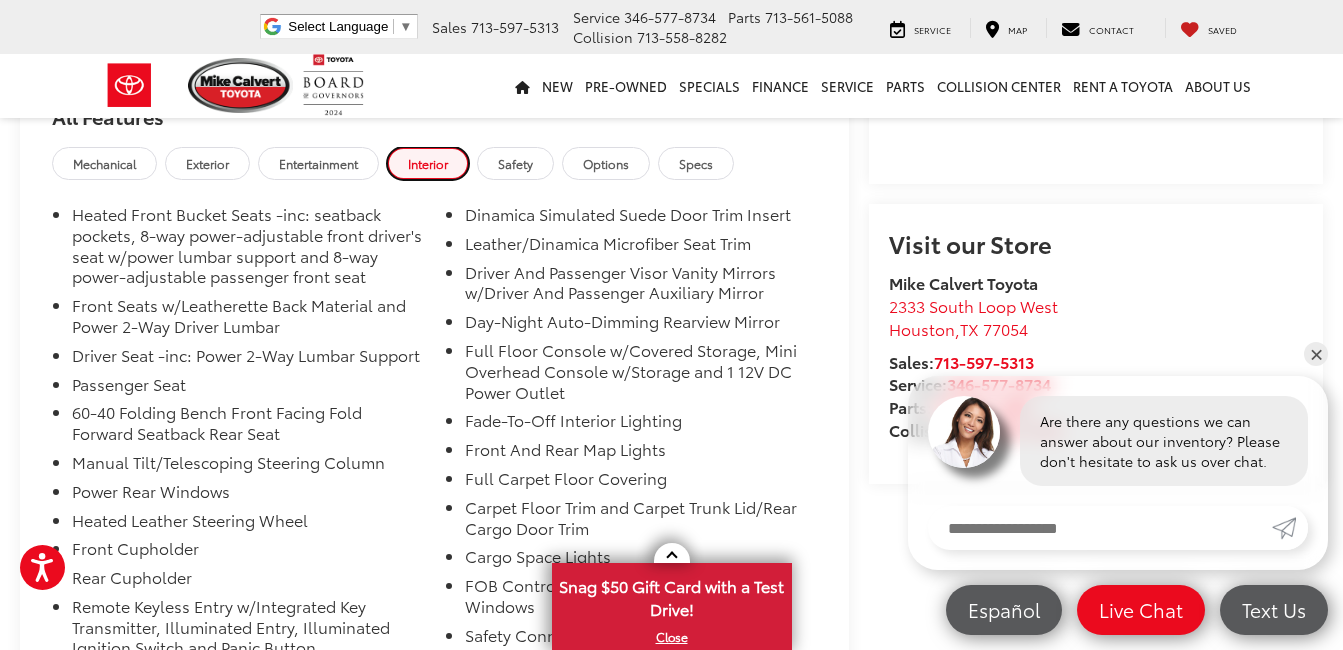 scroll, scrollTop: 1776, scrollLeft: 0, axis: vertical 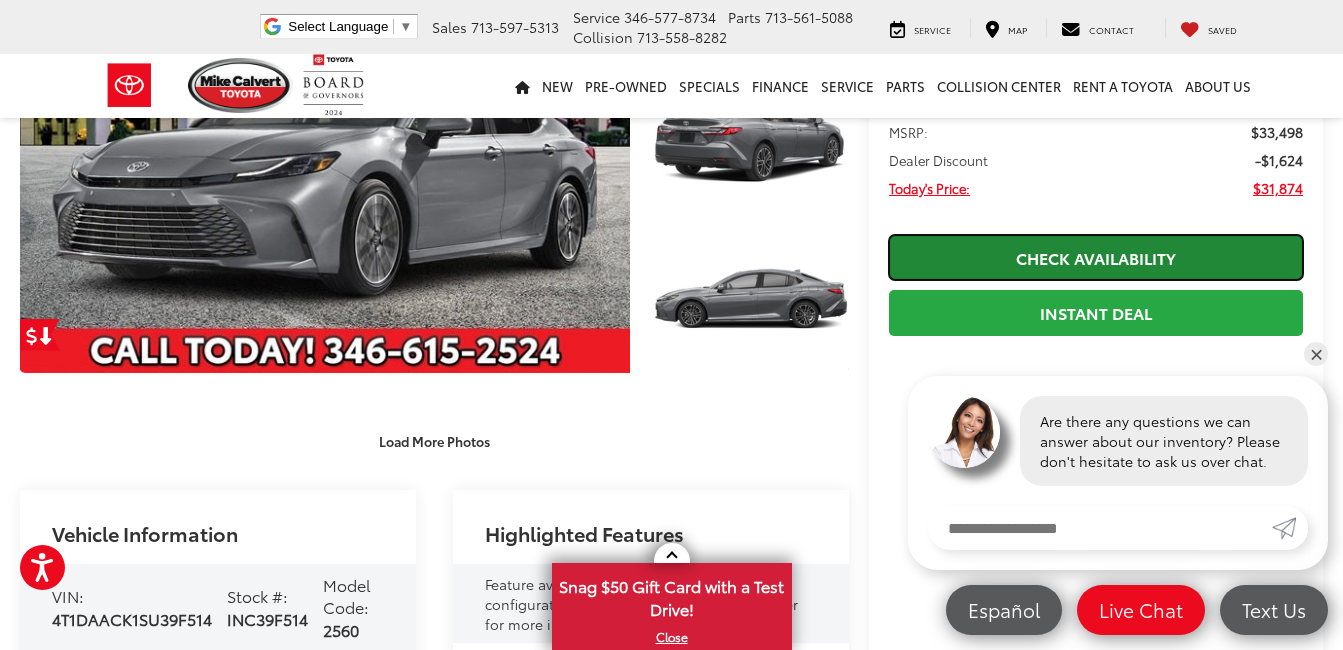 click on "Check Availability" at bounding box center (1096, 257) 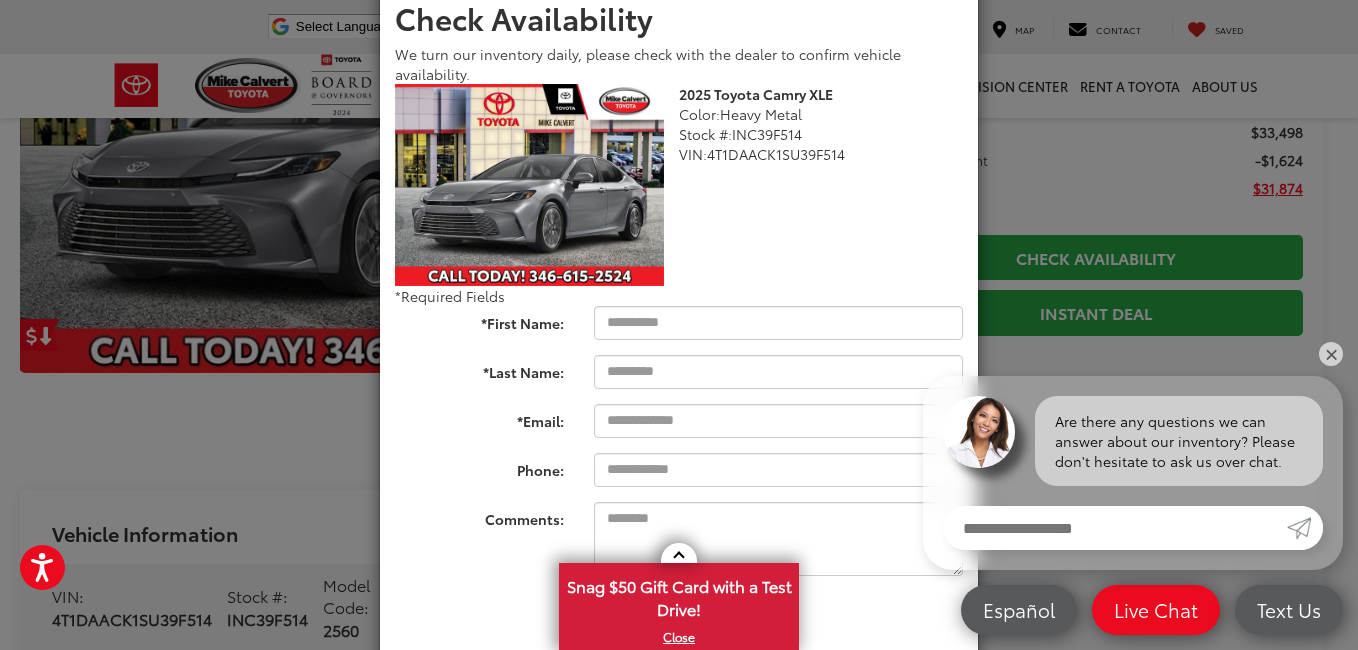 scroll, scrollTop: 117, scrollLeft: 0, axis: vertical 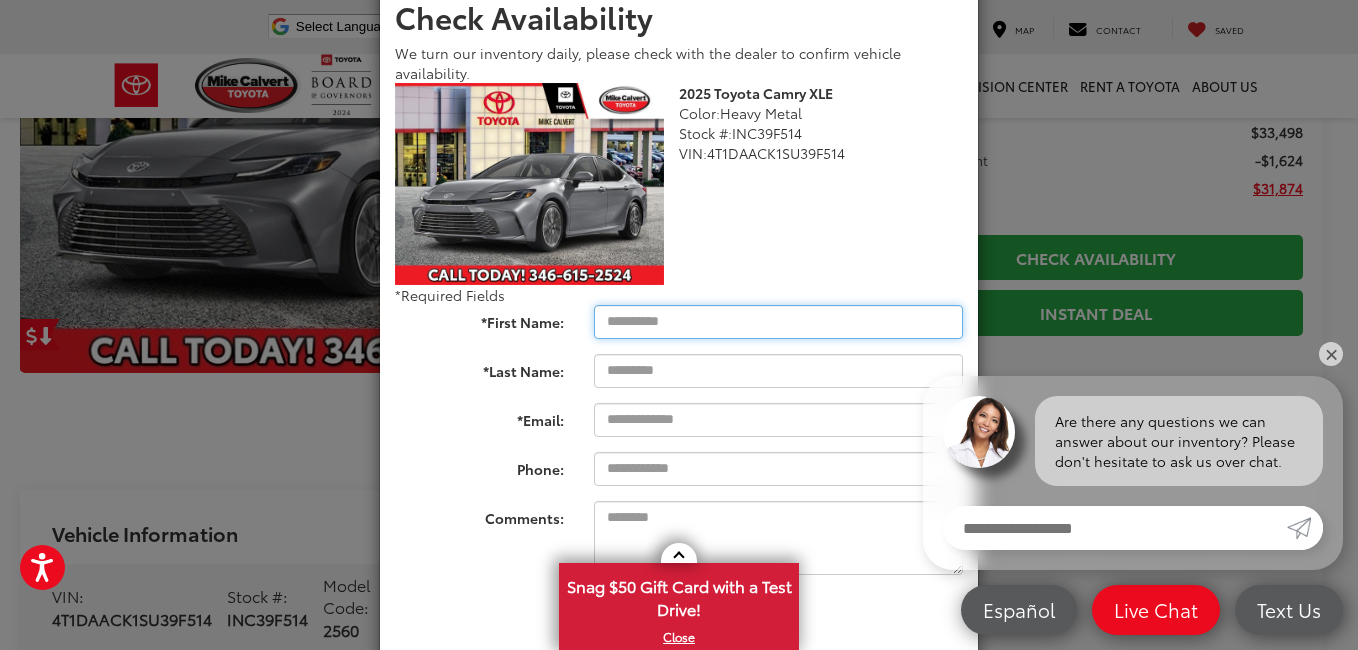 click on "*First Name:" at bounding box center (778, 322) 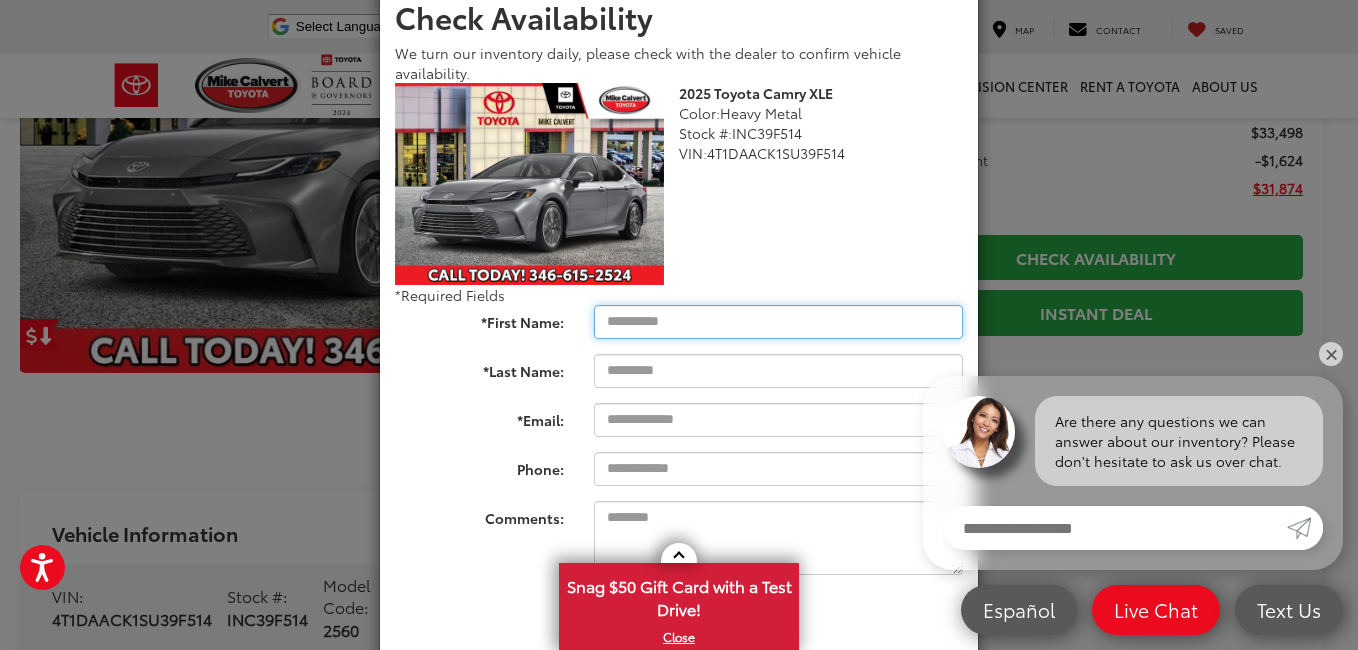 type on "**********" 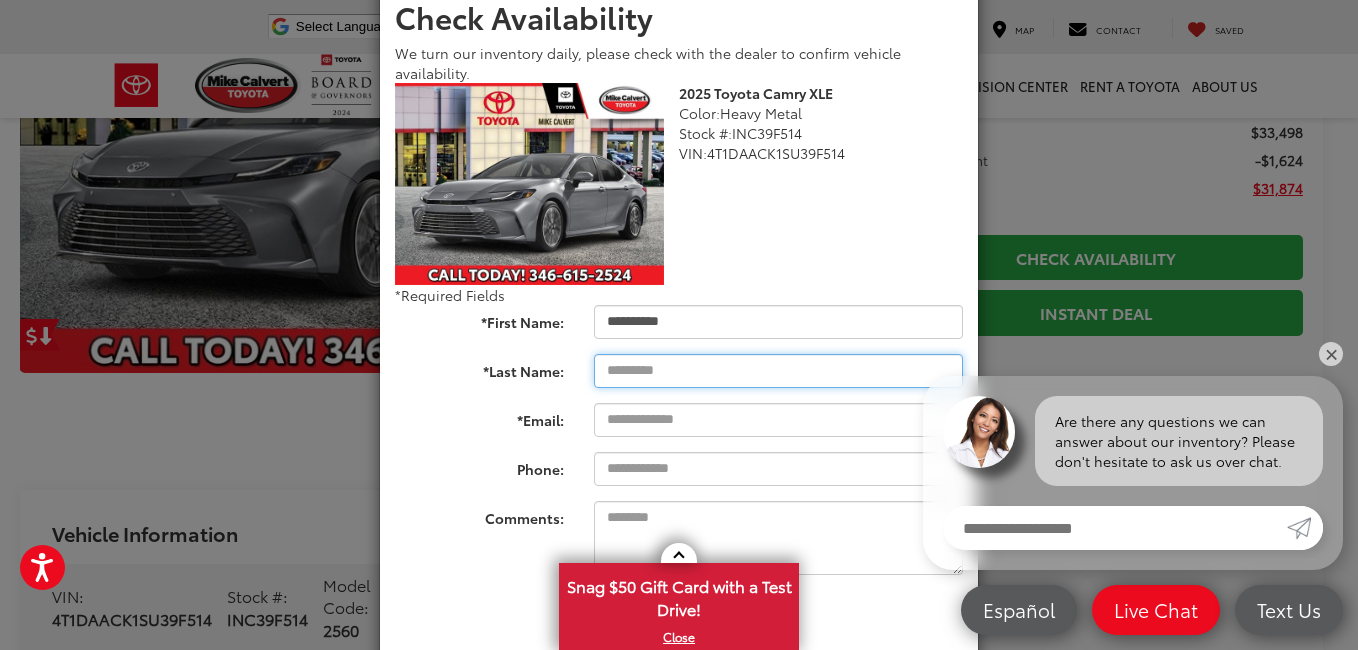 type on "****" 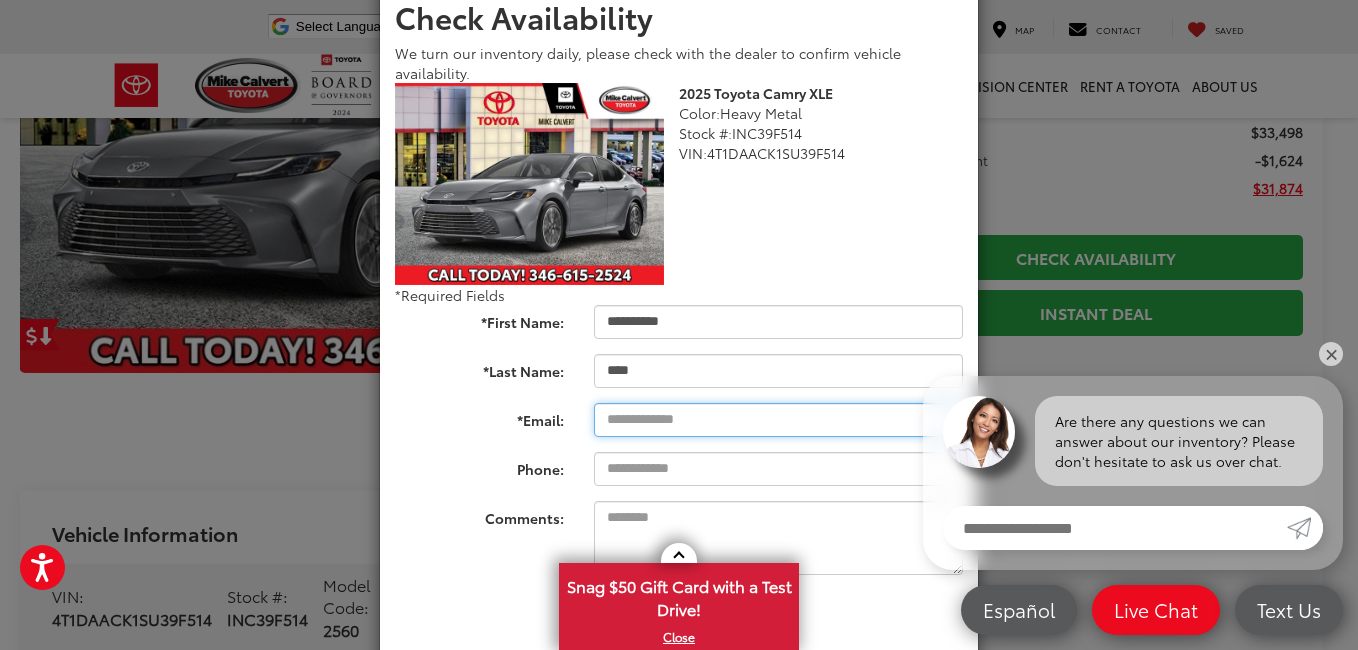 type on "**********" 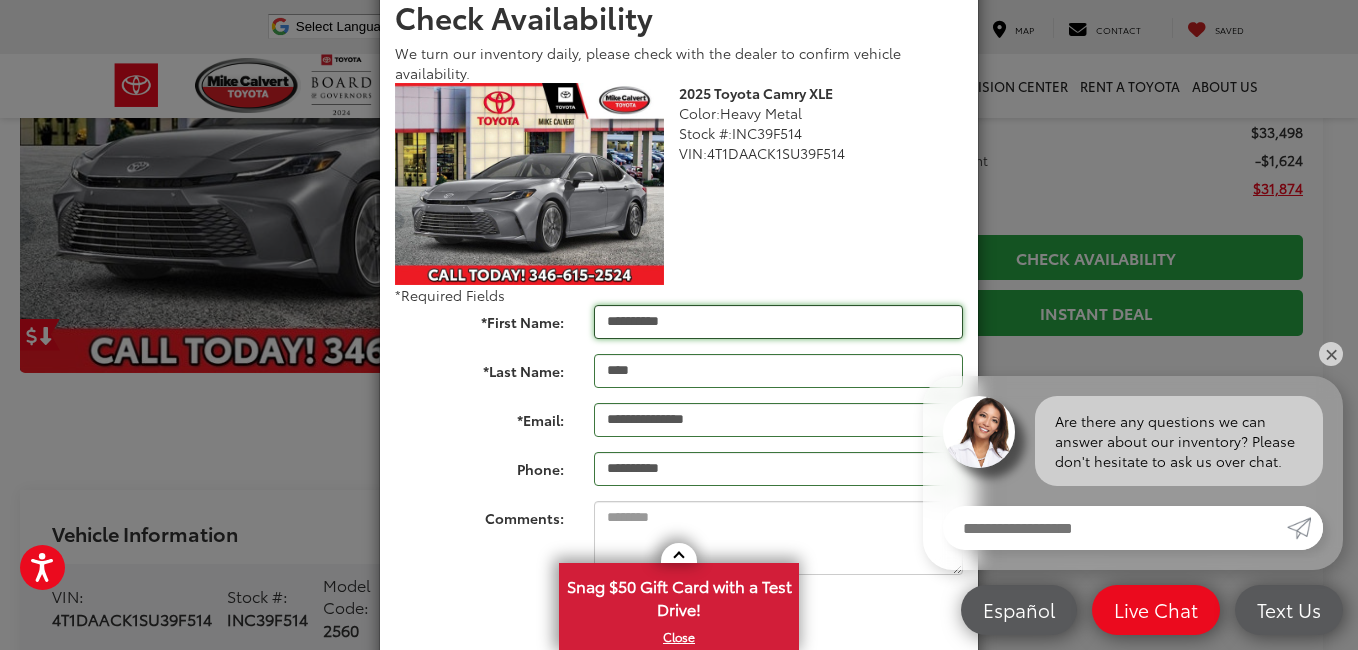 type on "**********" 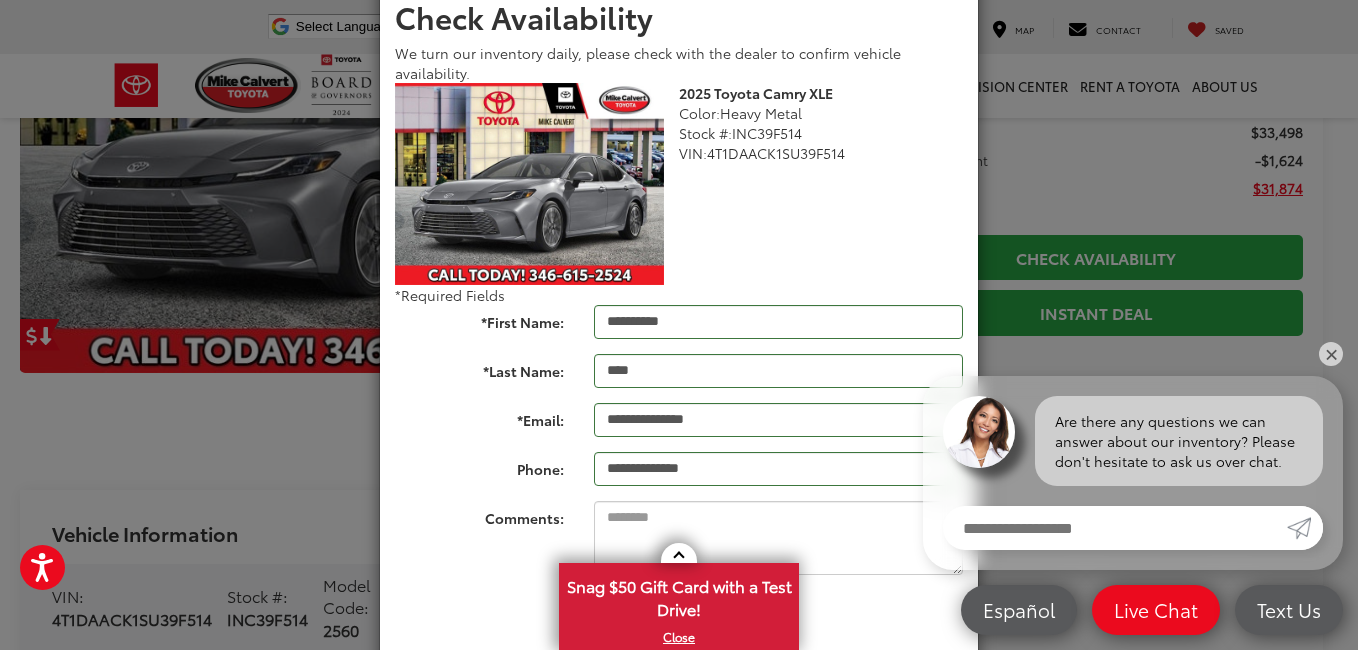 scroll, scrollTop: 170, scrollLeft: 0, axis: vertical 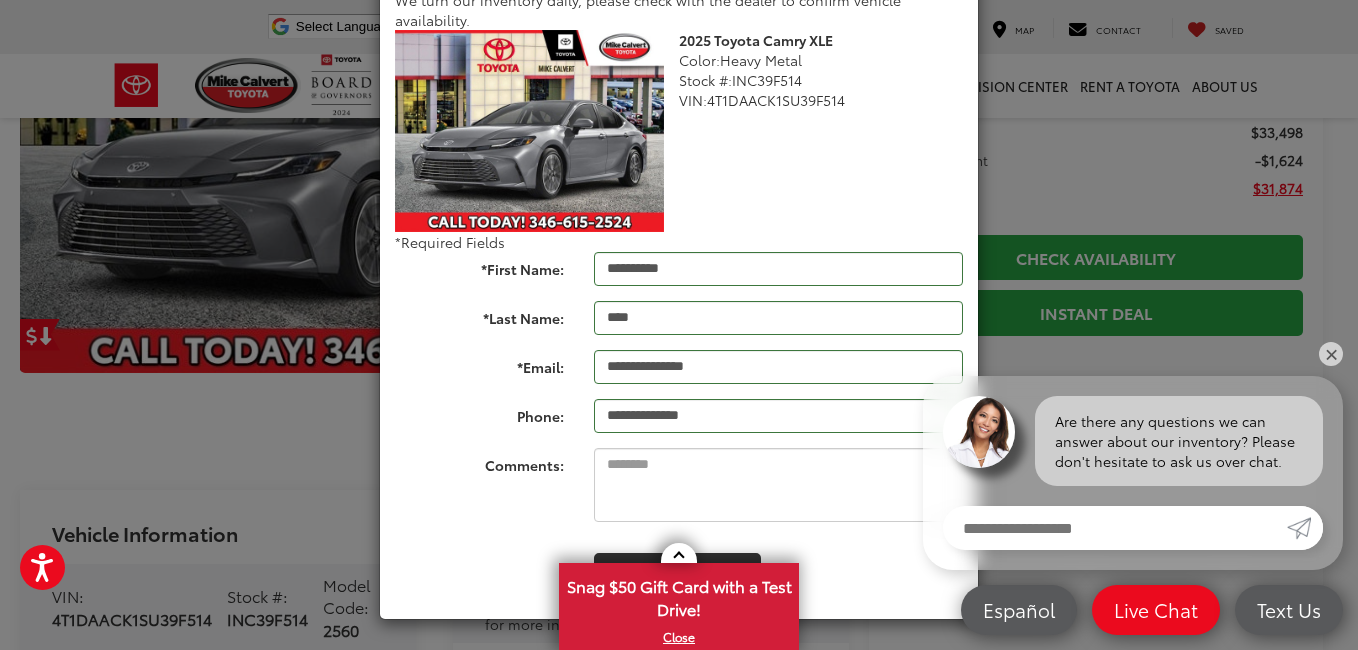 click on "Check Availability" at bounding box center (778, 571) 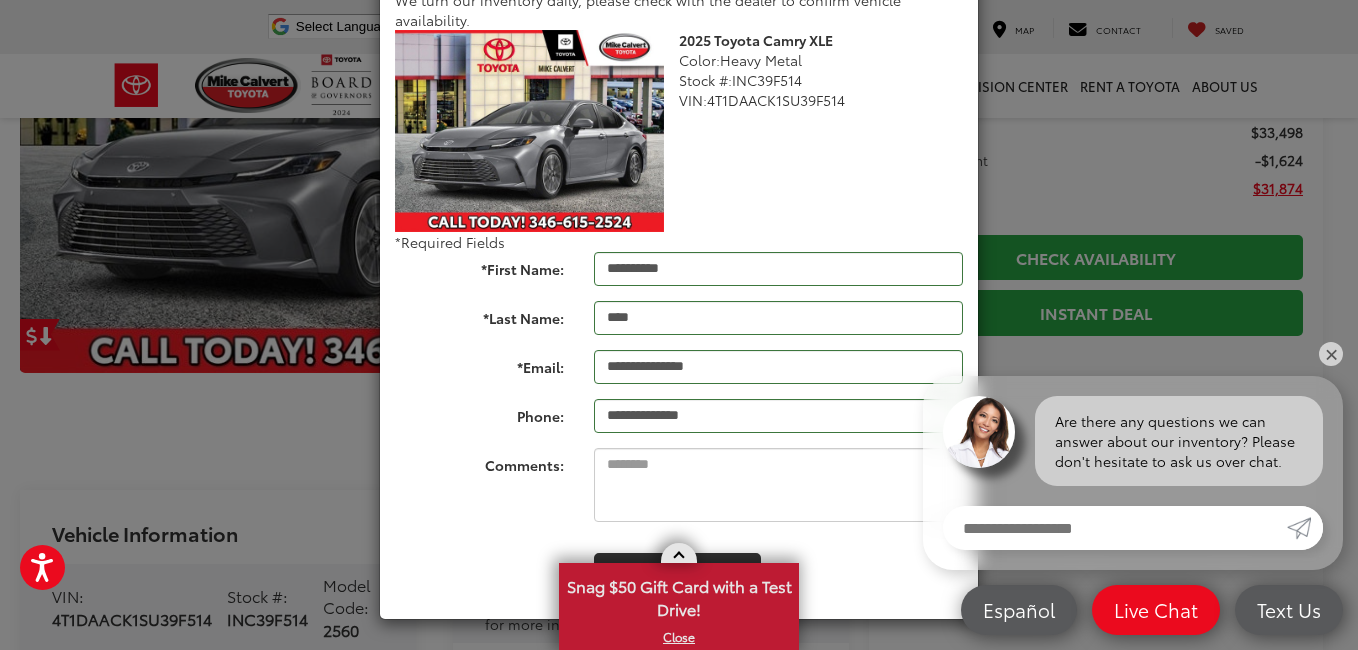 click at bounding box center (679, 553) 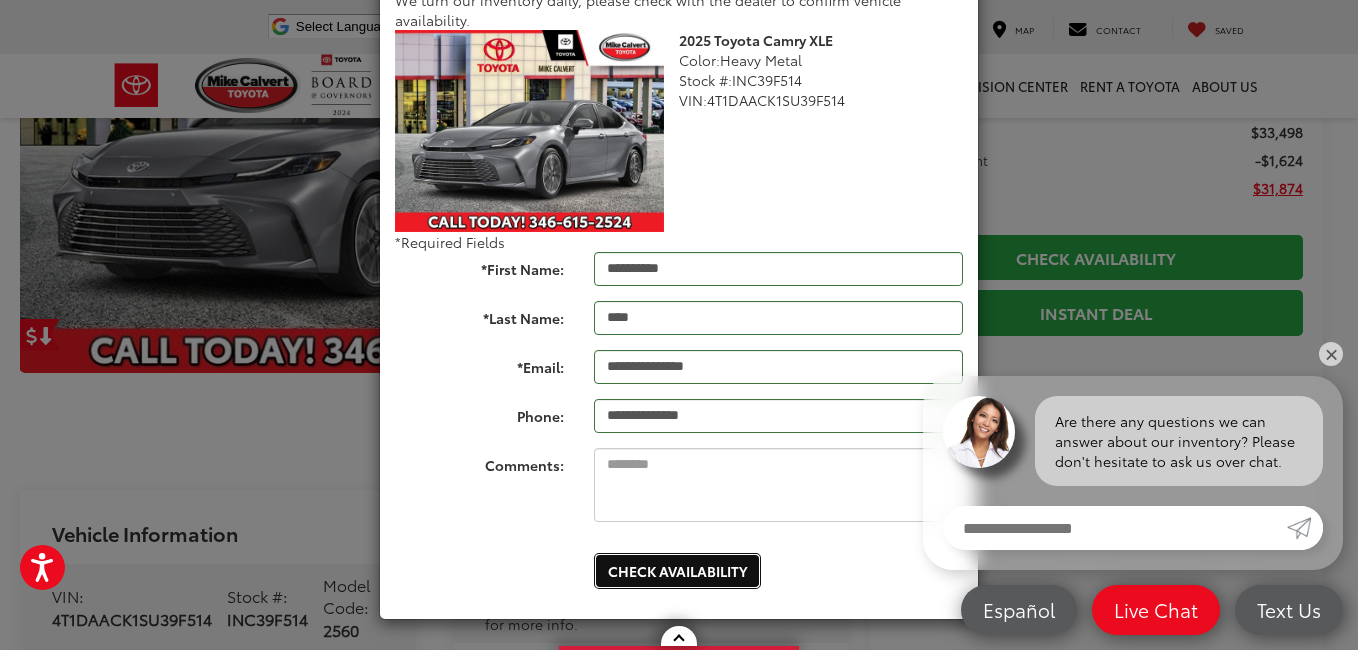 click on "Check Availability" at bounding box center (677, 571) 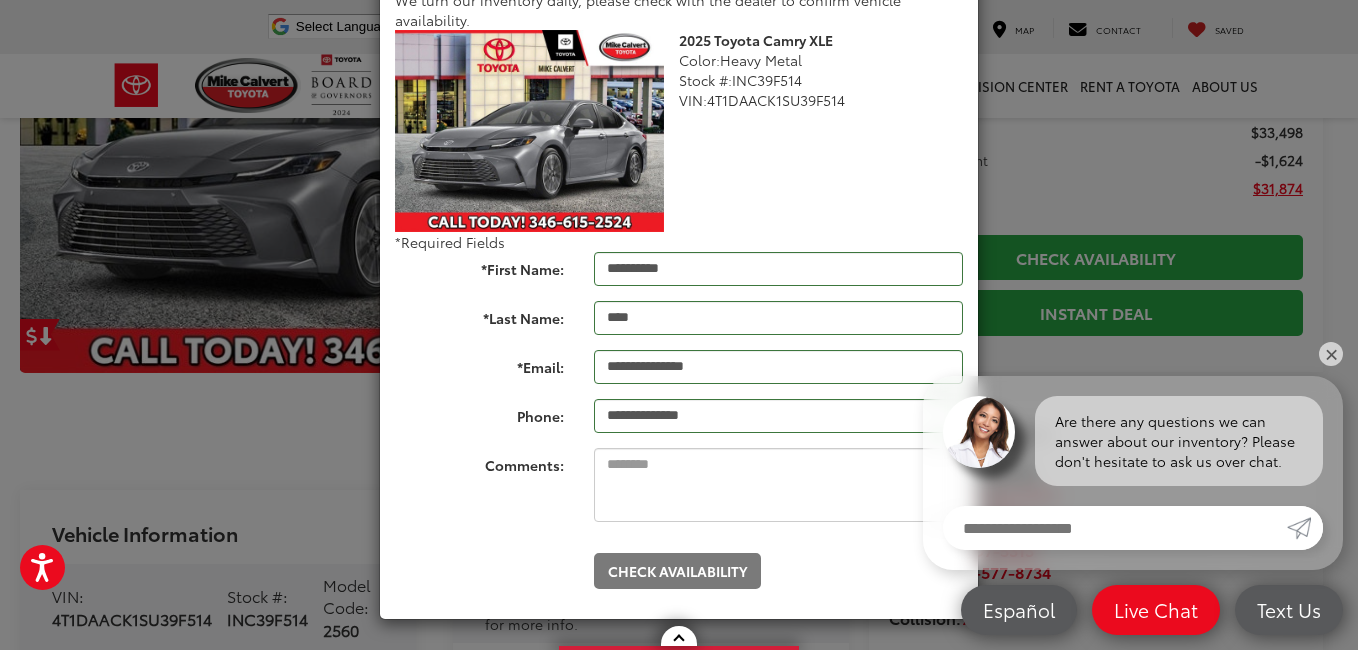 scroll, scrollTop: 0, scrollLeft: 0, axis: both 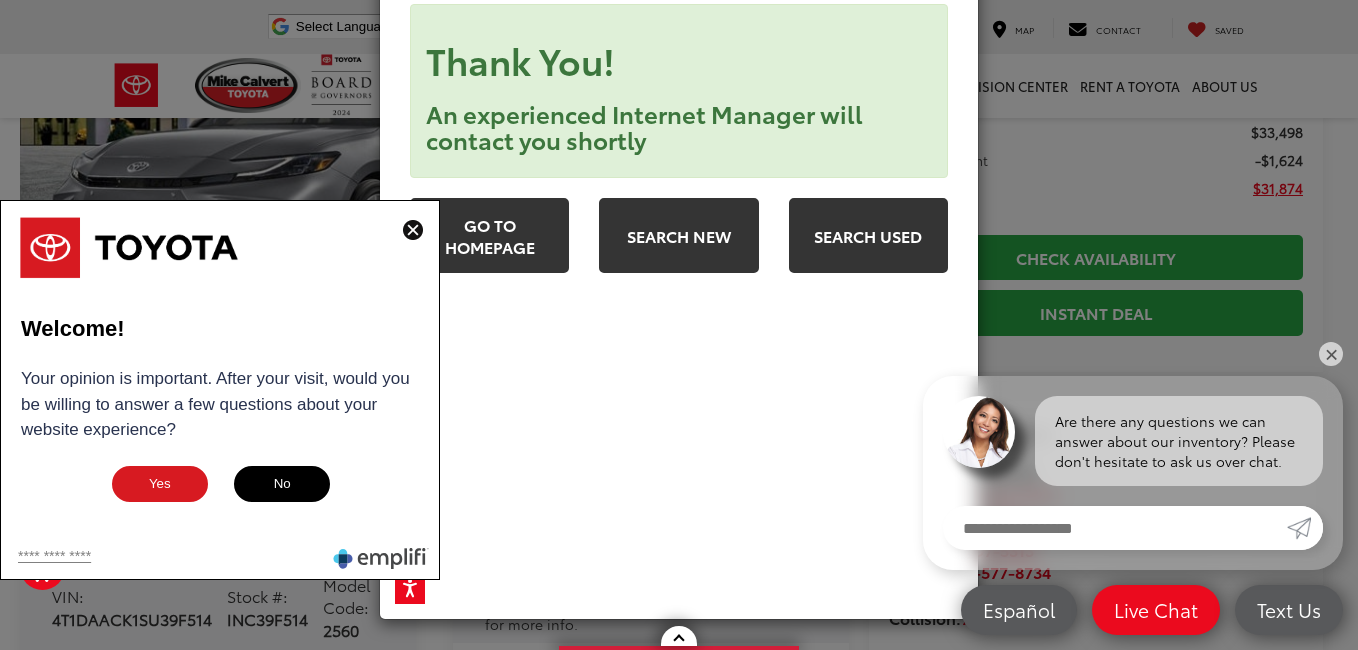 click at bounding box center (413, 230) 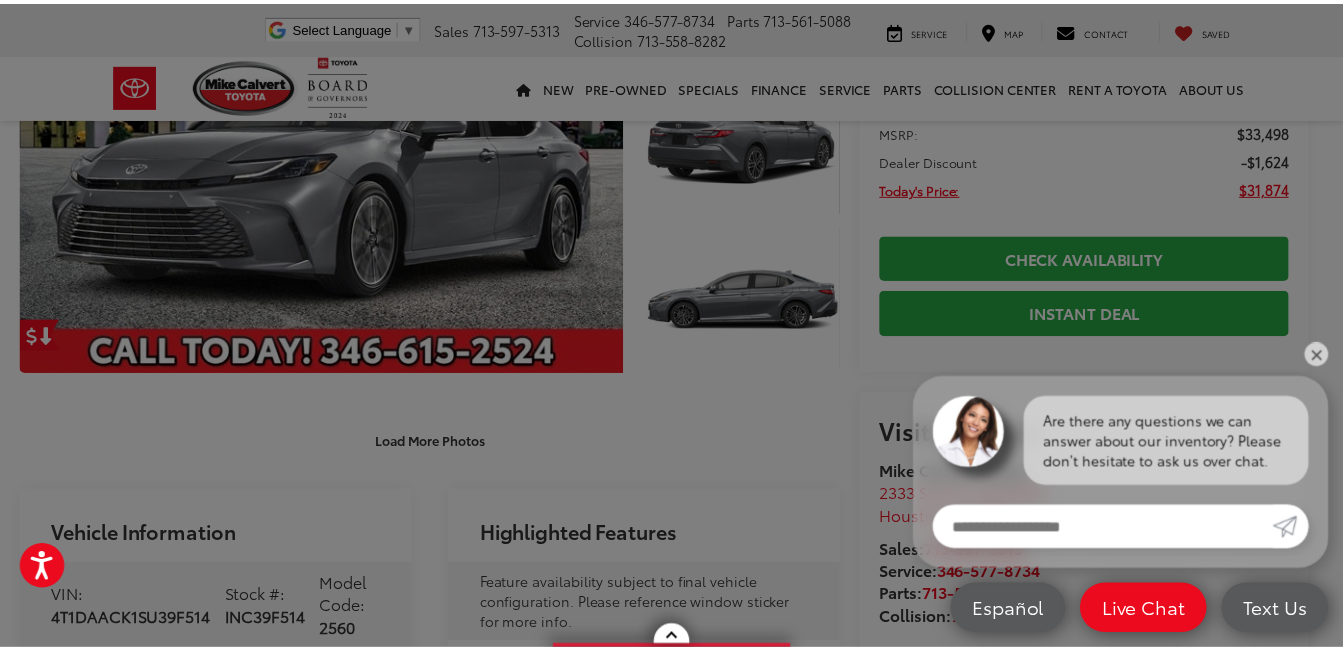 scroll, scrollTop: 118, scrollLeft: 0, axis: vertical 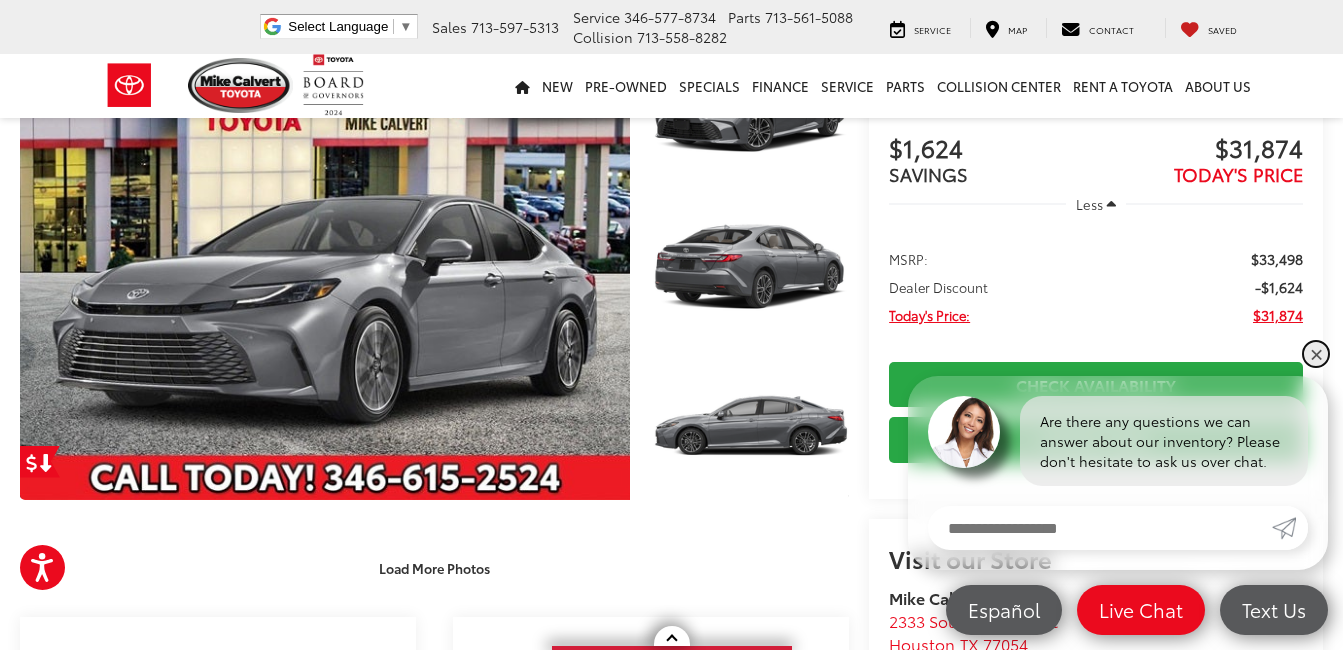 click on "✕" at bounding box center (1316, 354) 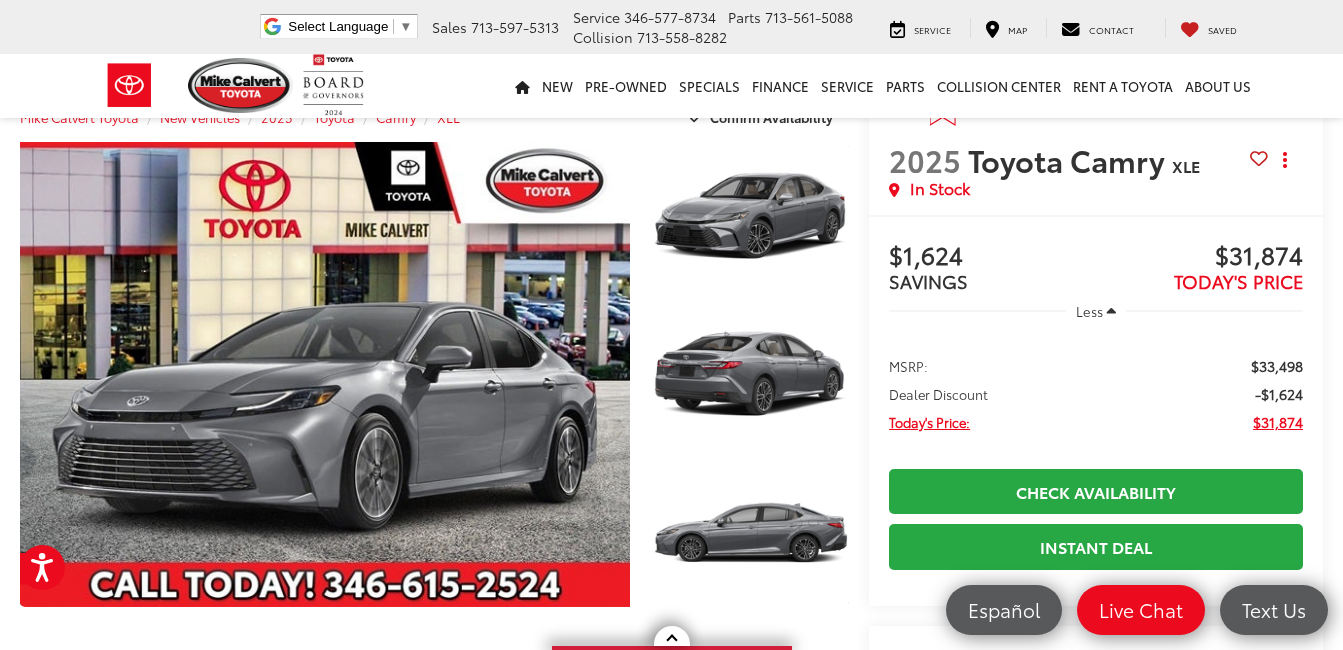 scroll, scrollTop: 45, scrollLeft: 0, axis: vertical 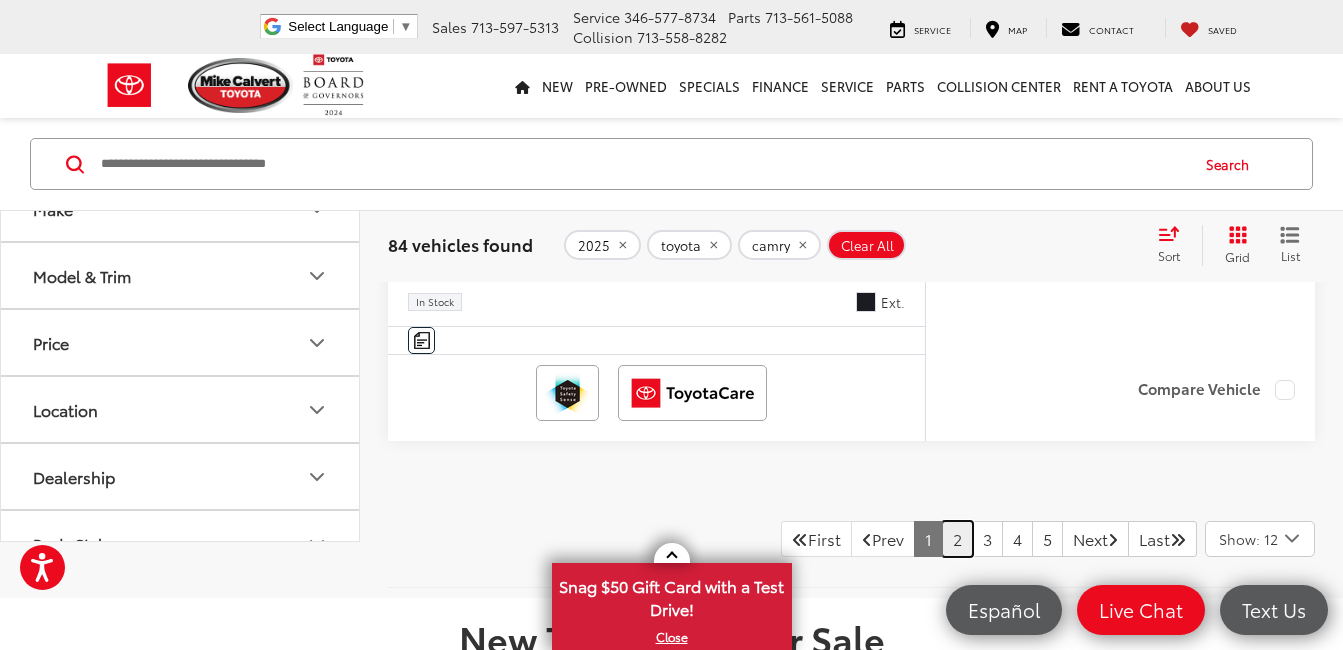 click on "2" at bounding box center [957, 539] 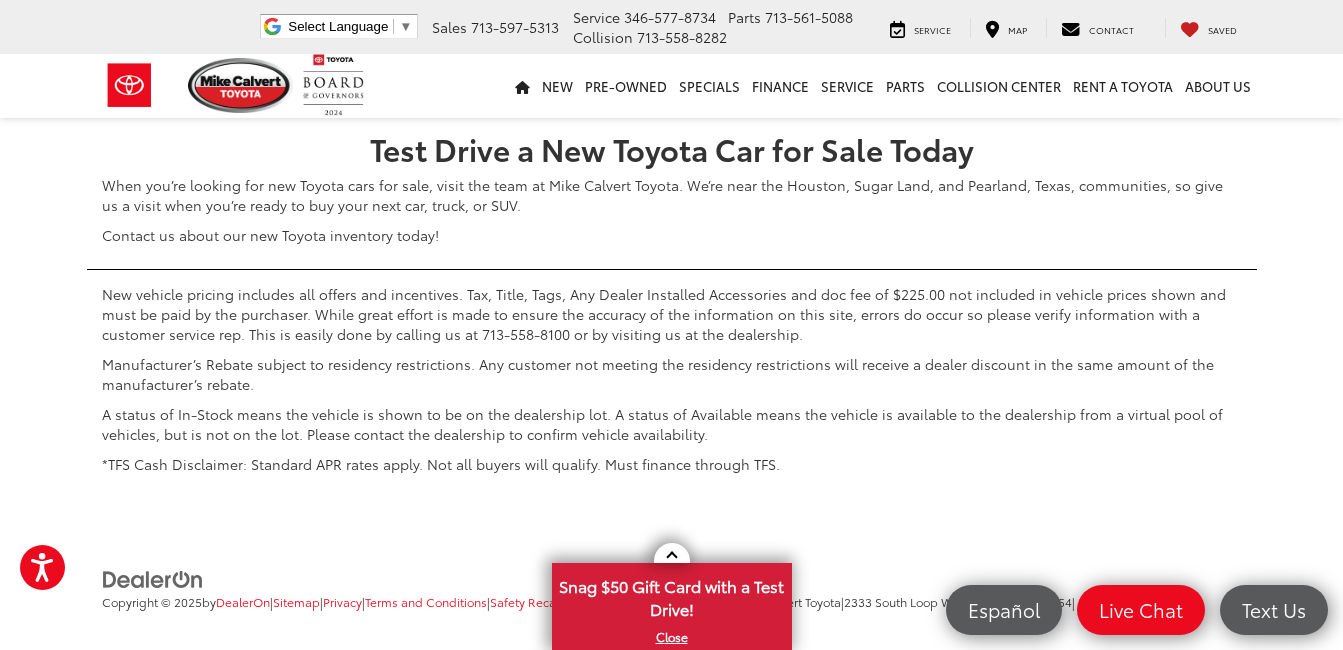 scroll, scrollTop: 5280, scrollLeft: 0, axis: vertical 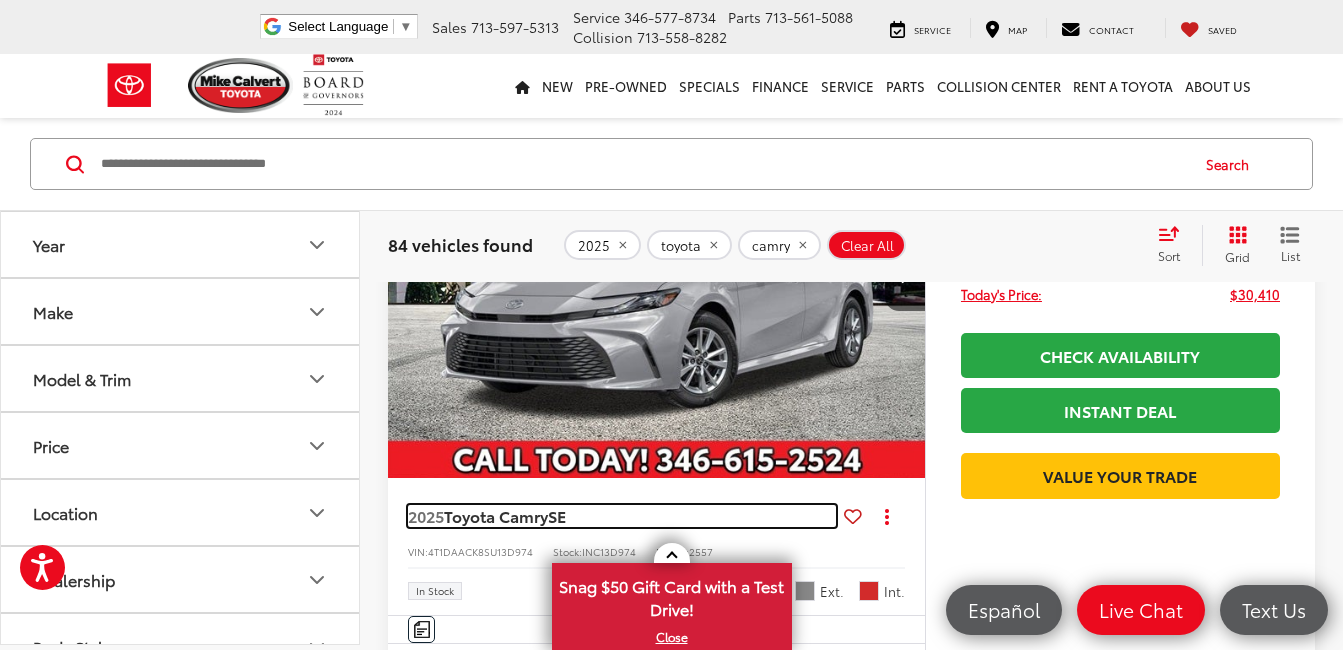 click on "Toyota Camry" at bounding box center [496, 515] 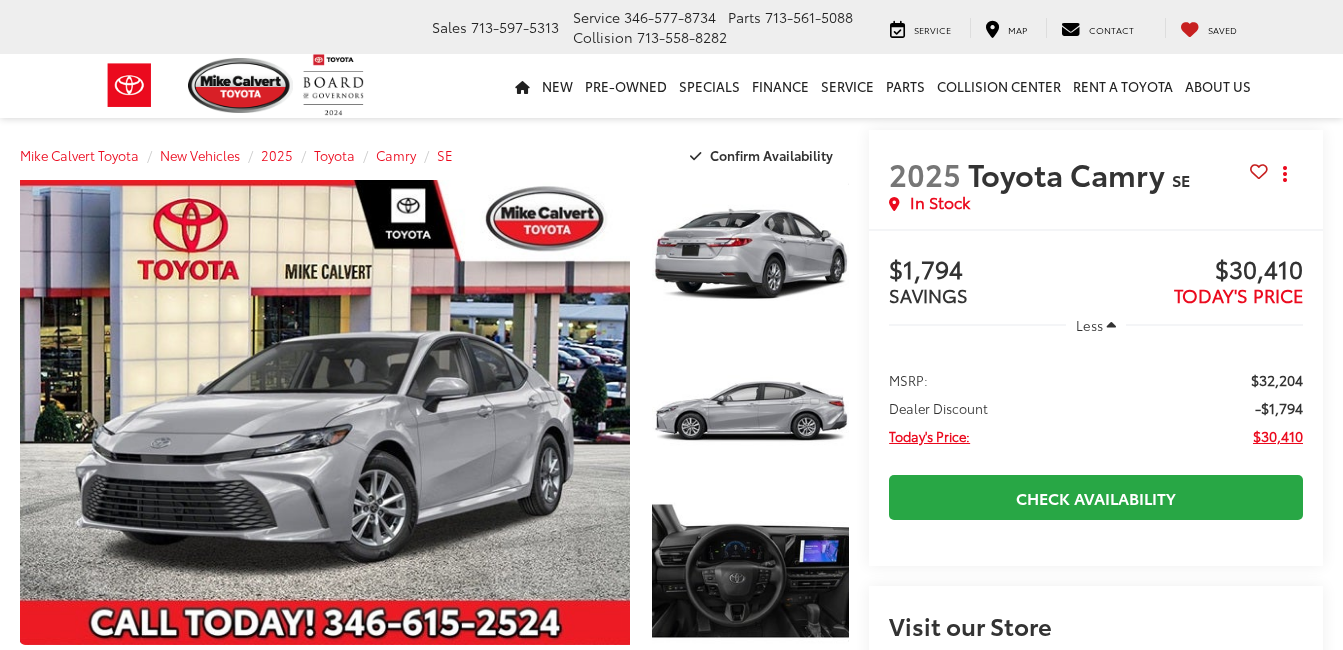 scroll, scrollTop: 74, scrollLeft: 0, axis: vertical 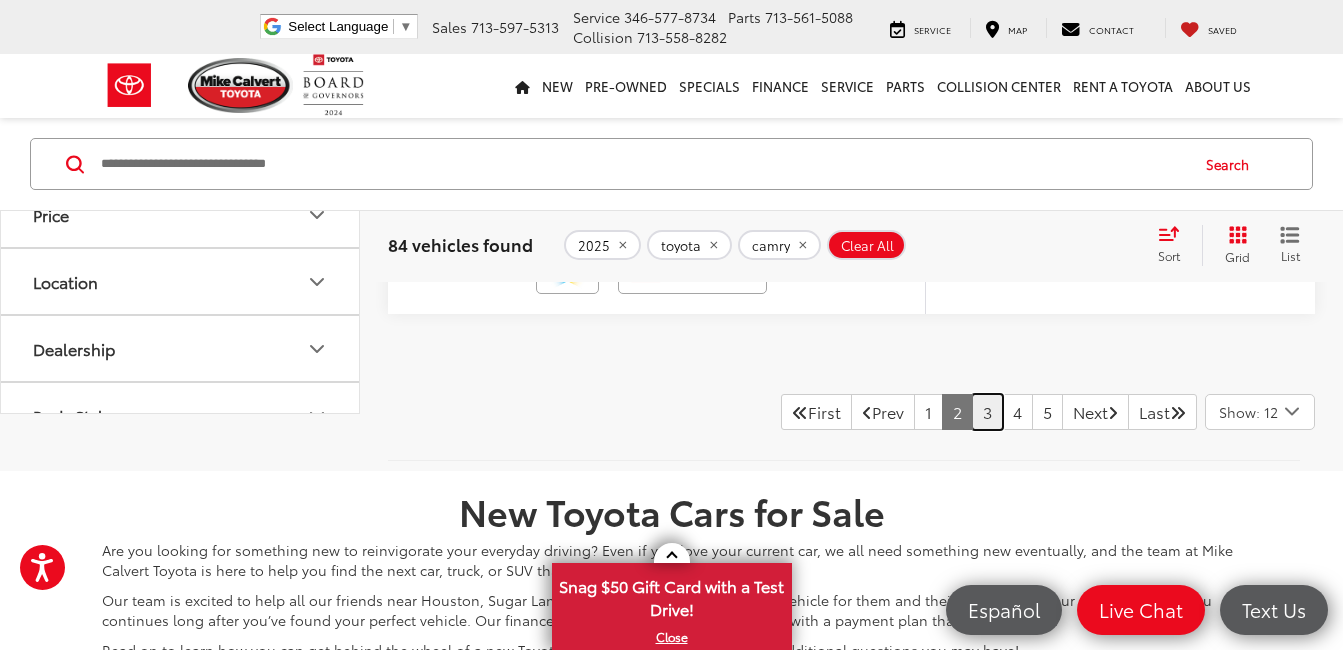 click on "3" at bounding box center [987, 412] 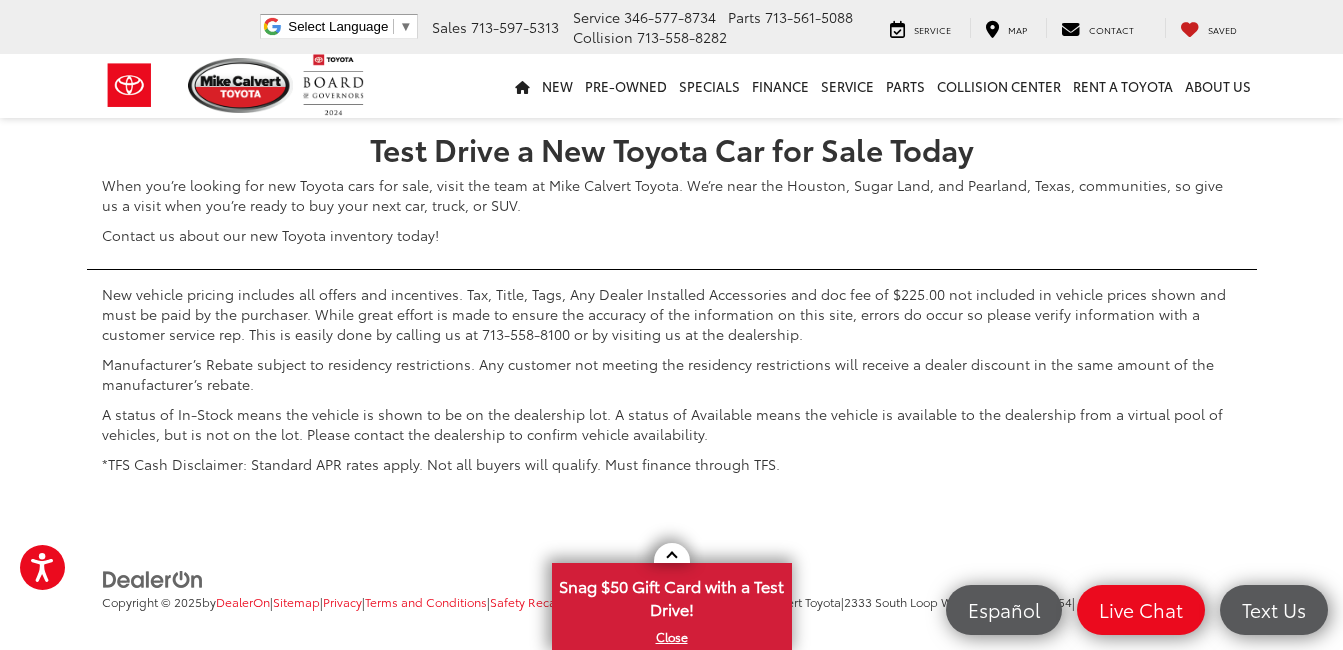 scroll, scrollTop: 116, scrollLeft: 0, axis: vertical 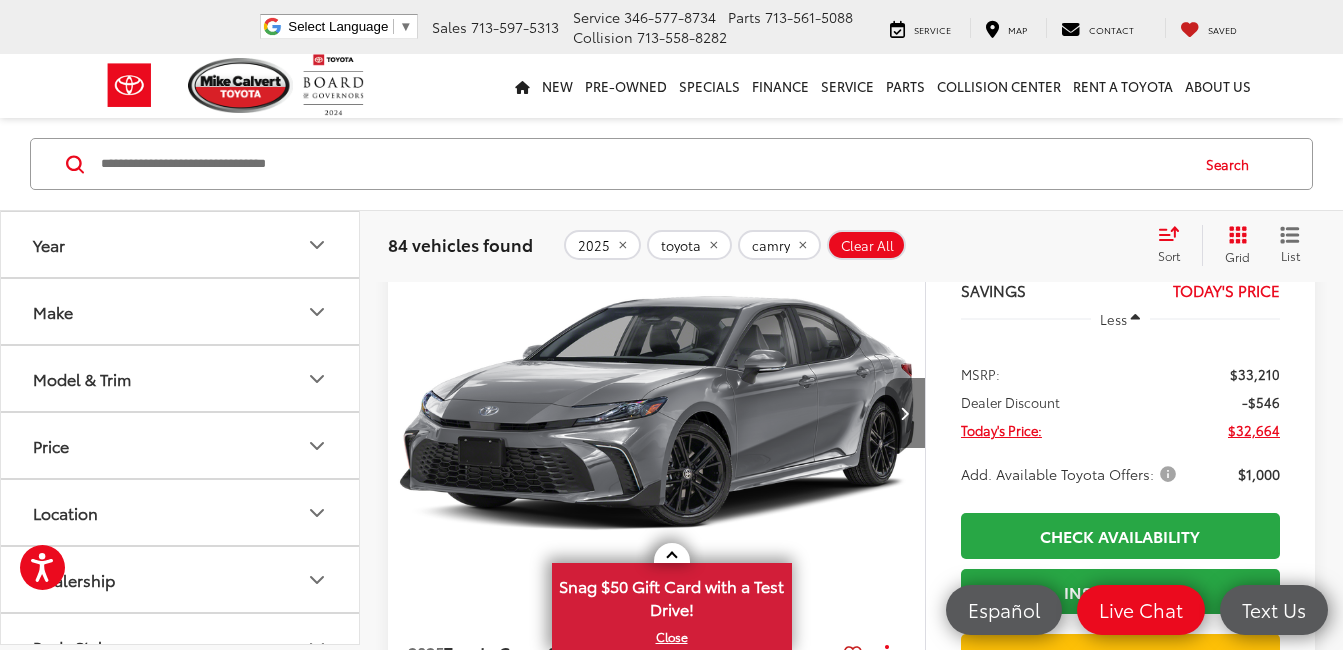 click at bounding box center [904, 413] 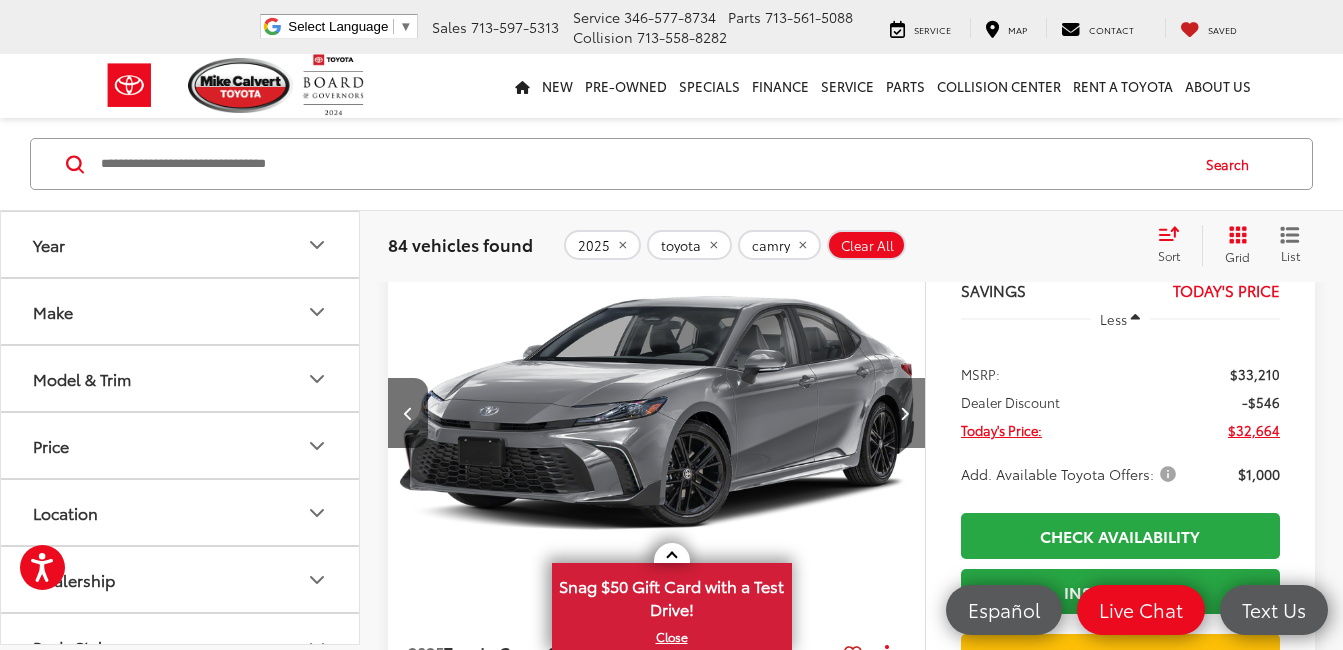 scroll, scrollTop: 0, scrollLeft: 540, axis: horizontal 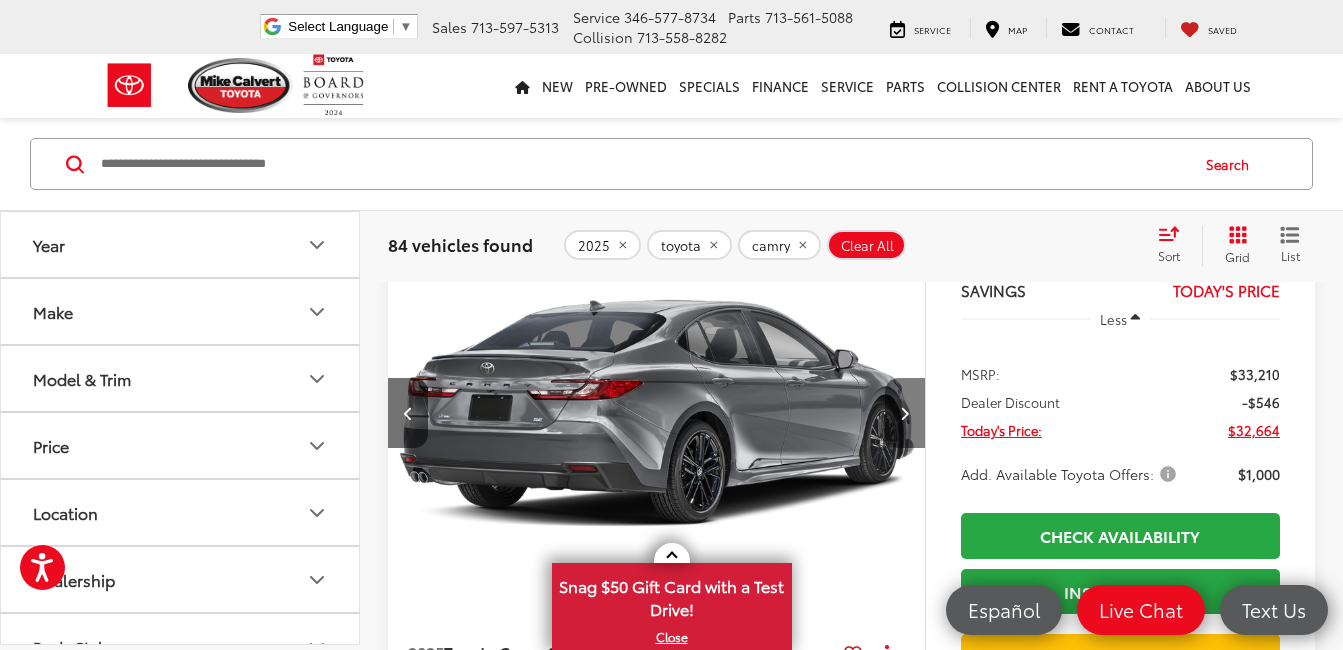 click at bounding box center (904, 413) 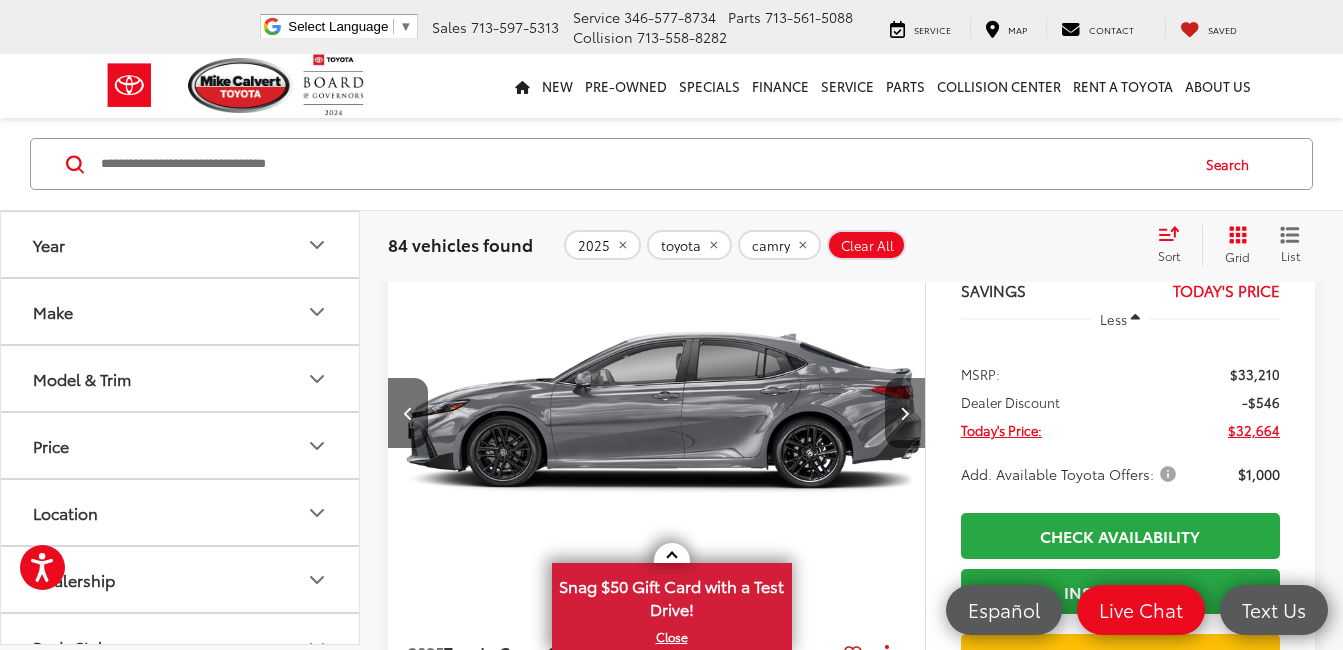scroll, scrollTop: 0, scrollLeft: 1080, axis: horizontal 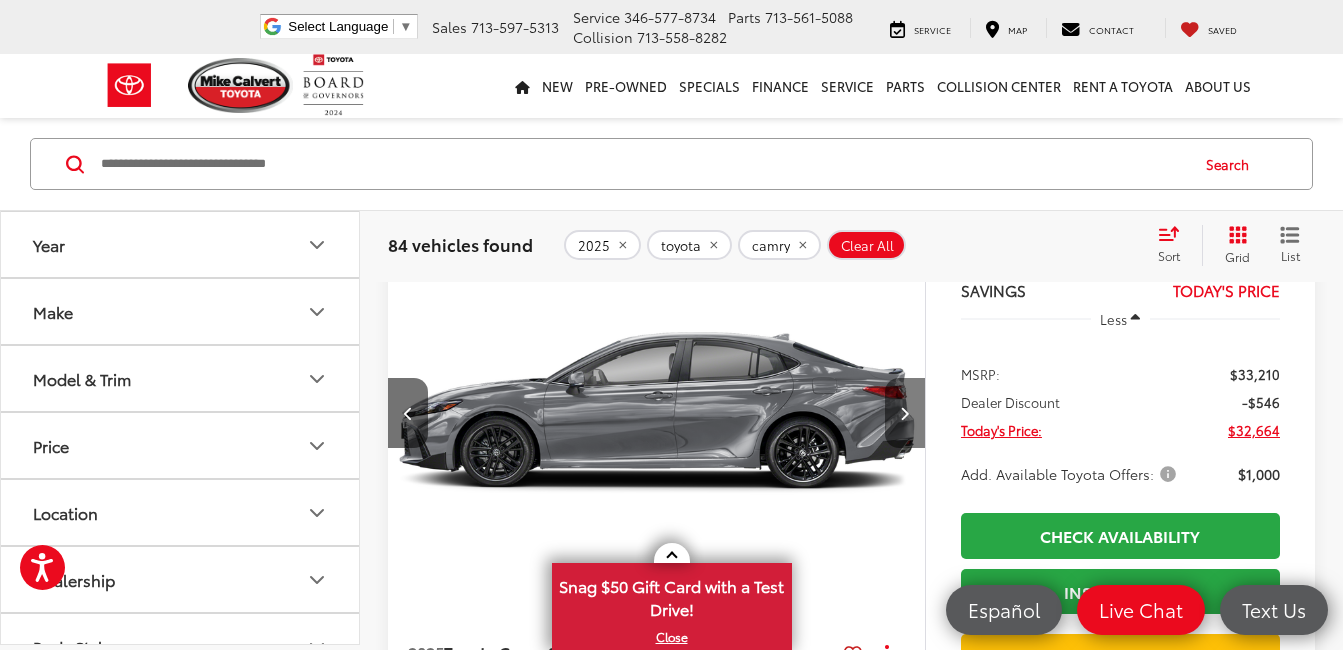 click at bounding box center (904, 413) 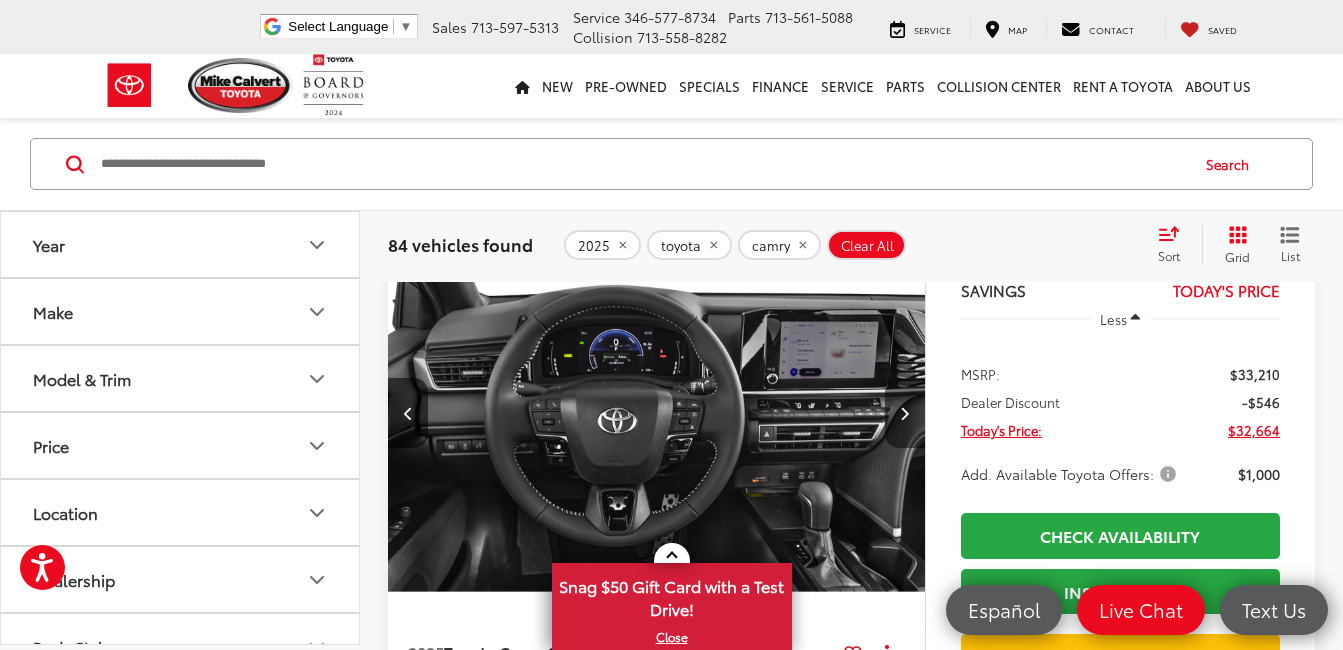 click at bounding box center [904, 413] 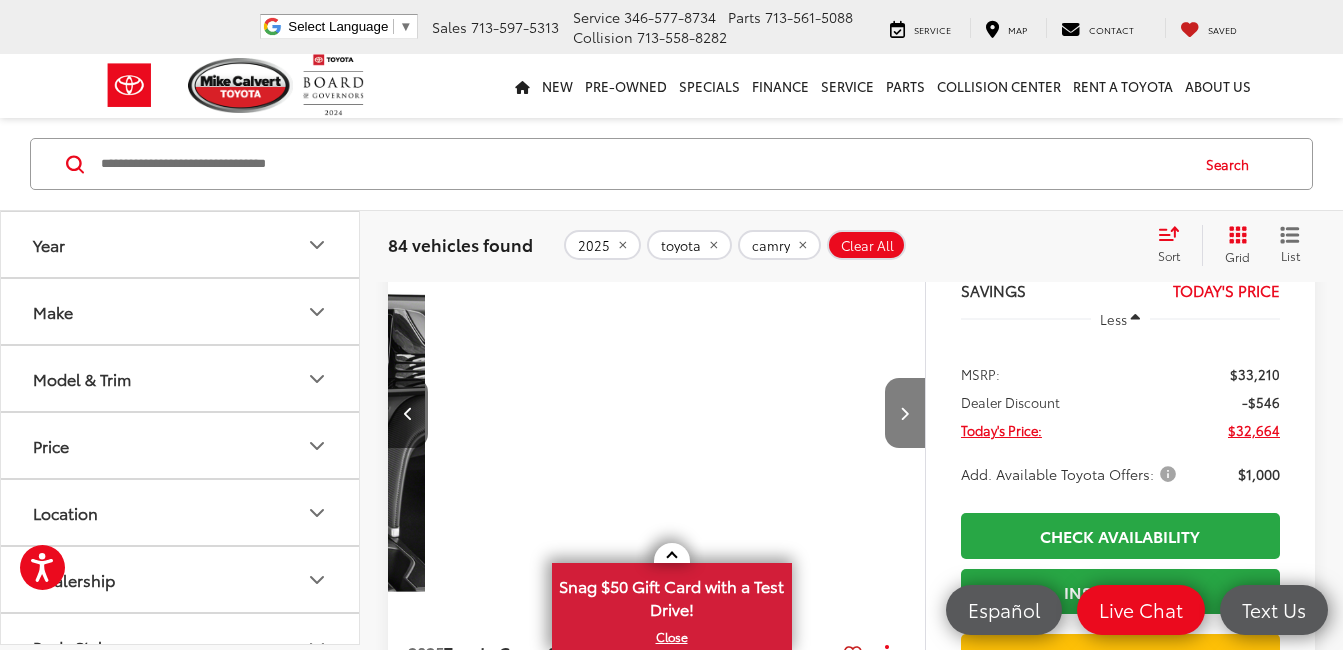scroll, scrollTop: 0, scrollLeft: 2160, axis: horizontal 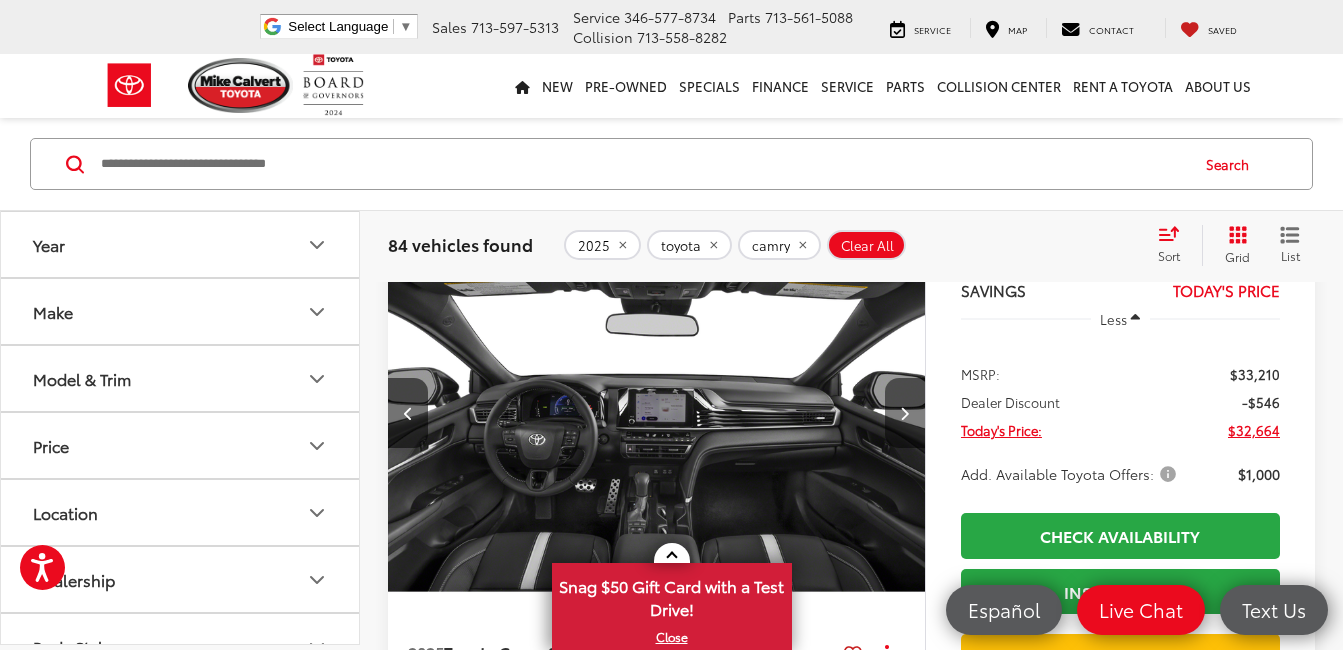 click at bounding box center [904, 413] 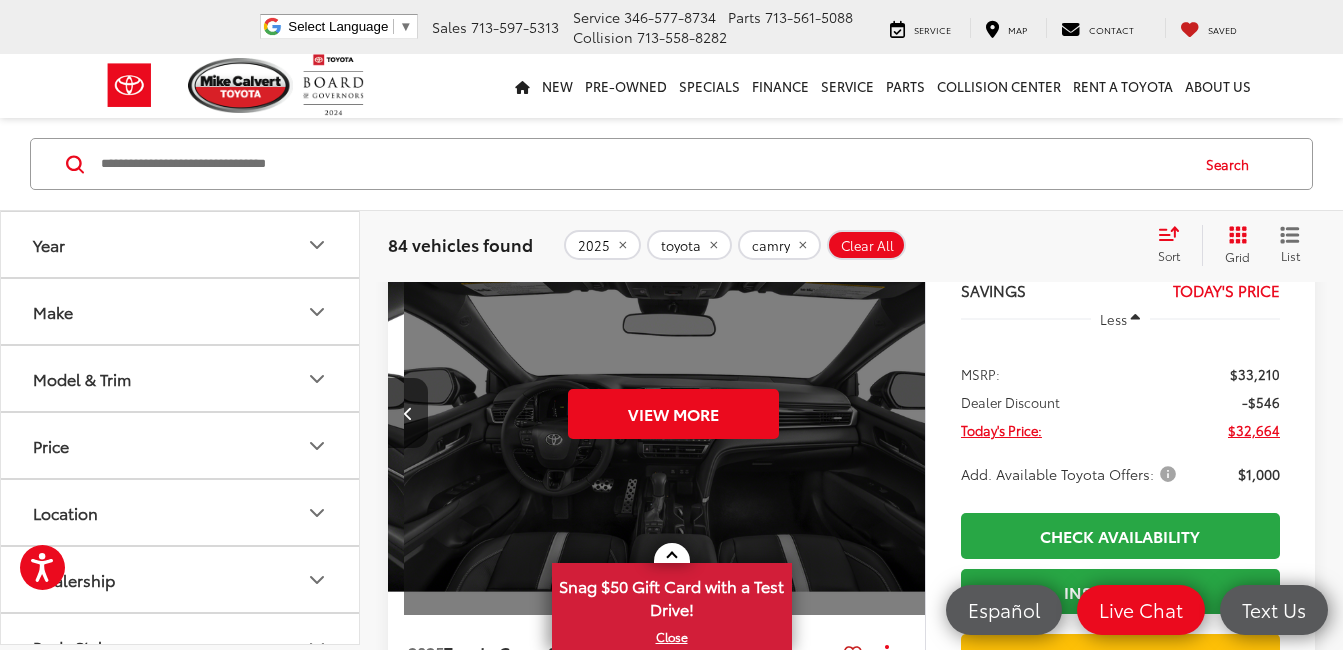 scroll, scrollTop: 0, scrollLeft: 2700, axis: horizontal 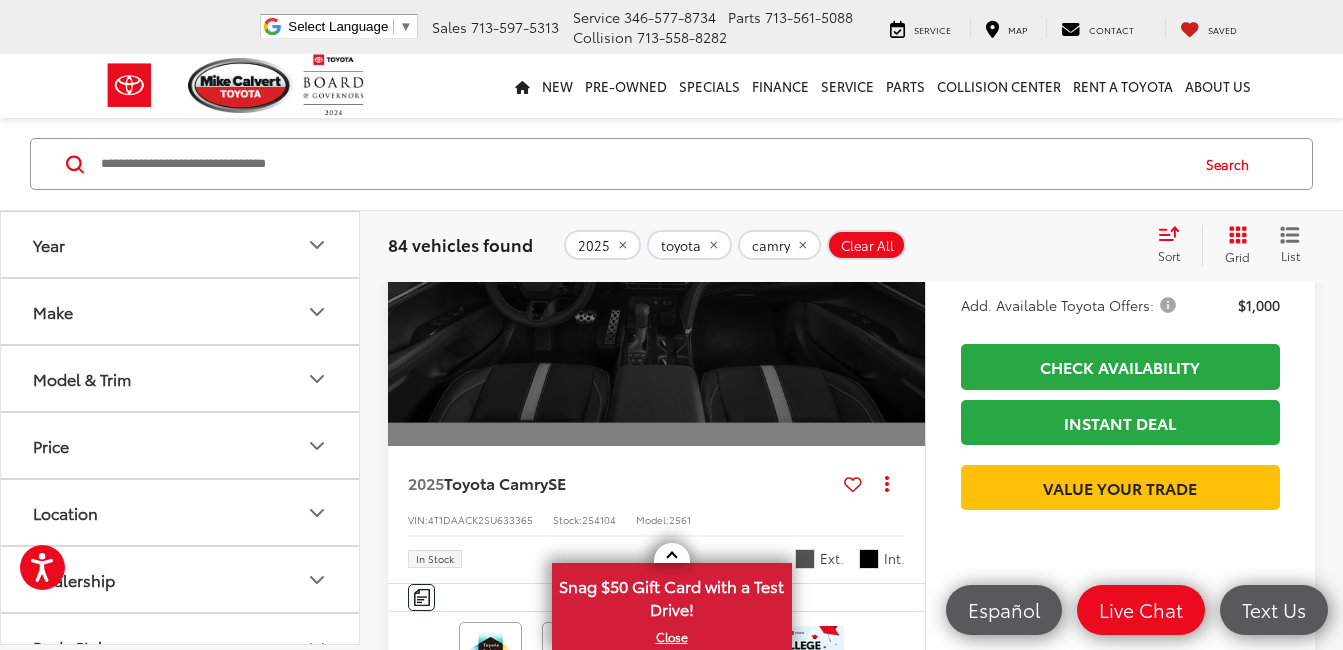 click on "4T1DAACK2SU633365" at bounding box center (480, 519) 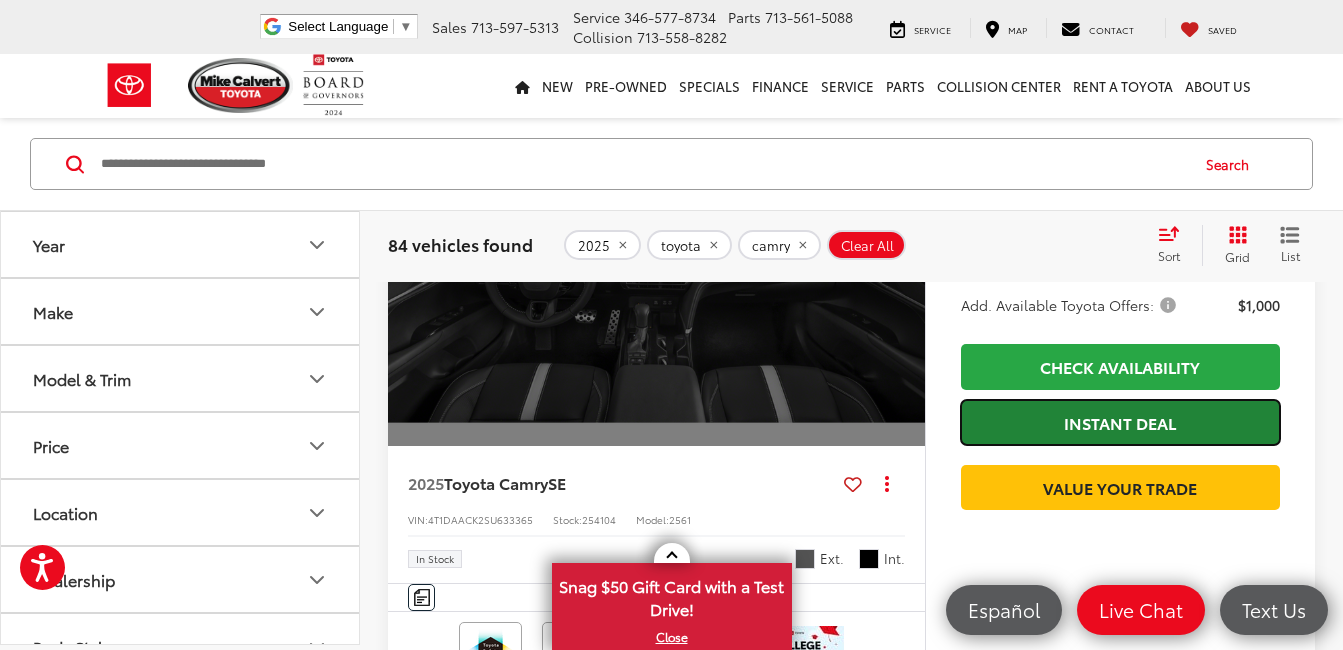 click on "Instant Deal" at bounding box center (1120, 422) 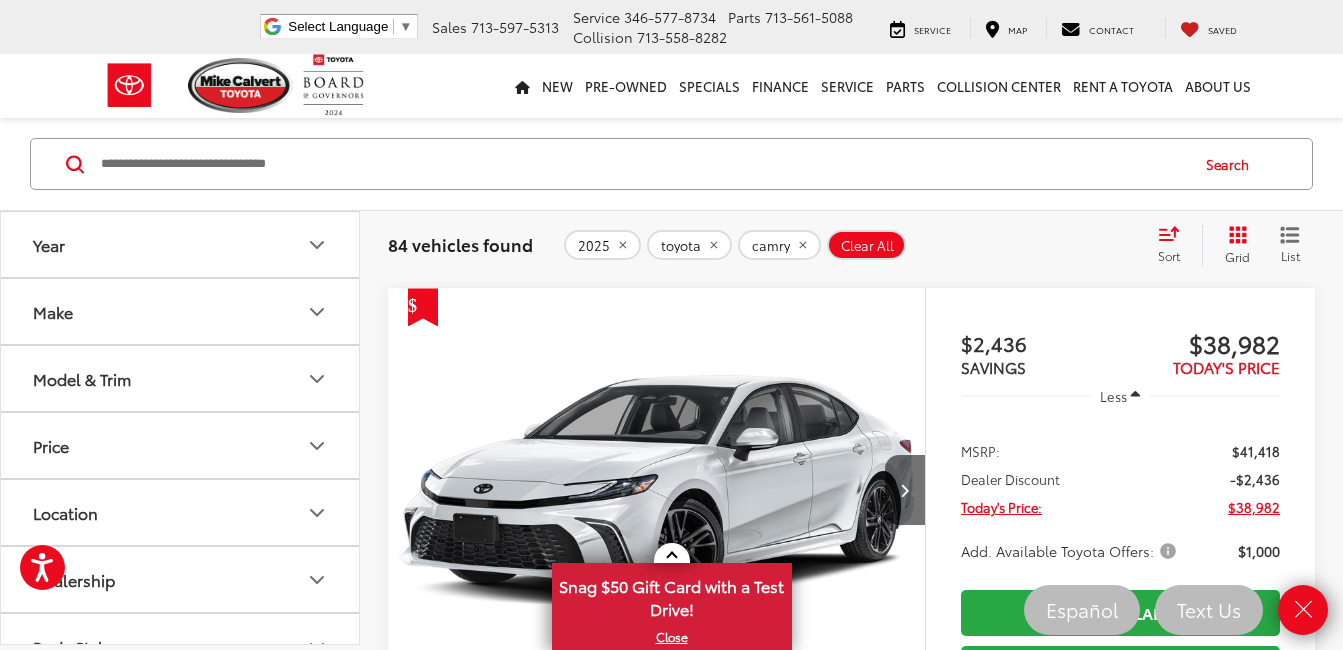 scroll, scrollTop: 1520, scrollLeft: 0, axis: vertical 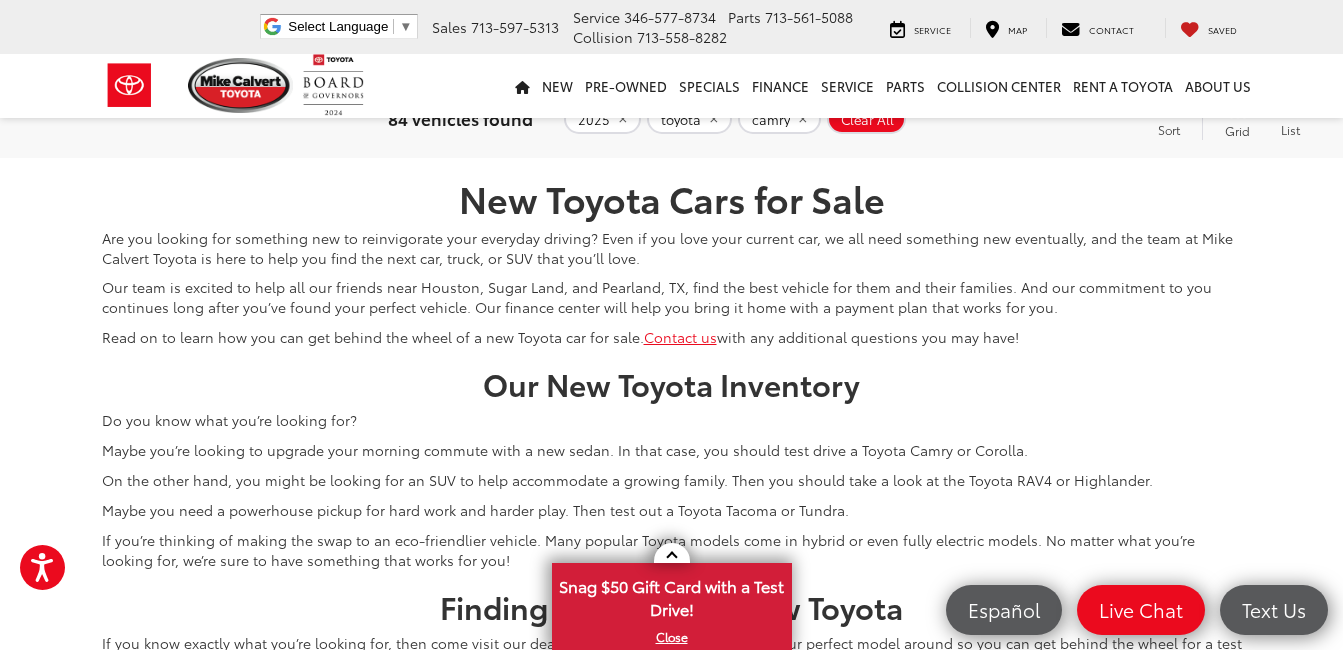 click on "1" at bounding box center (928, 99) 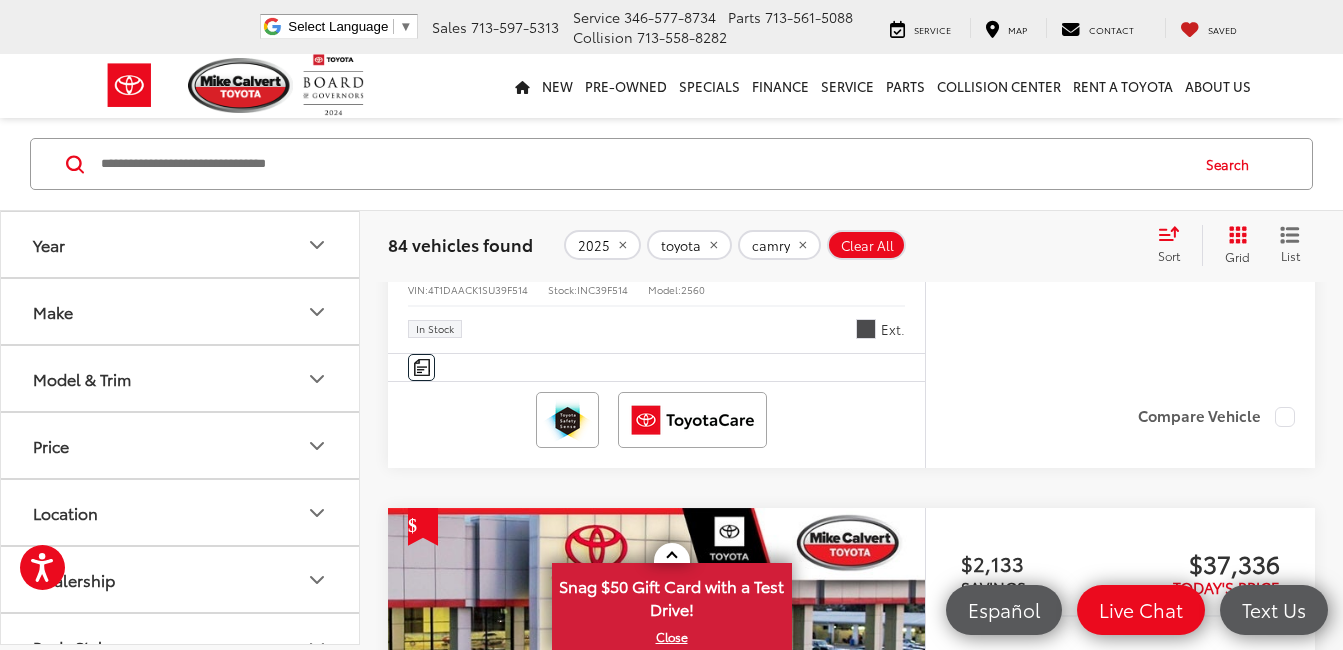 scroll, scrollTop: 1300, scrollLeft: 0, axis: vertical 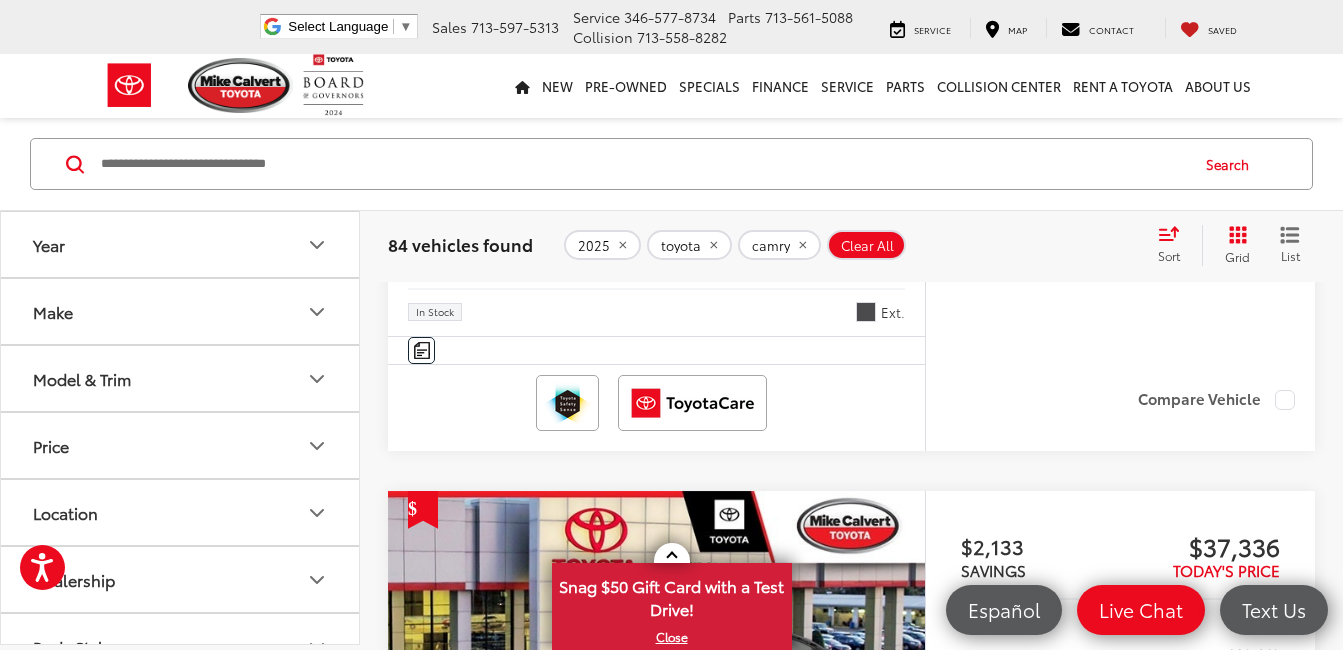 click on "Clear All" at bounding box center [867, 245] 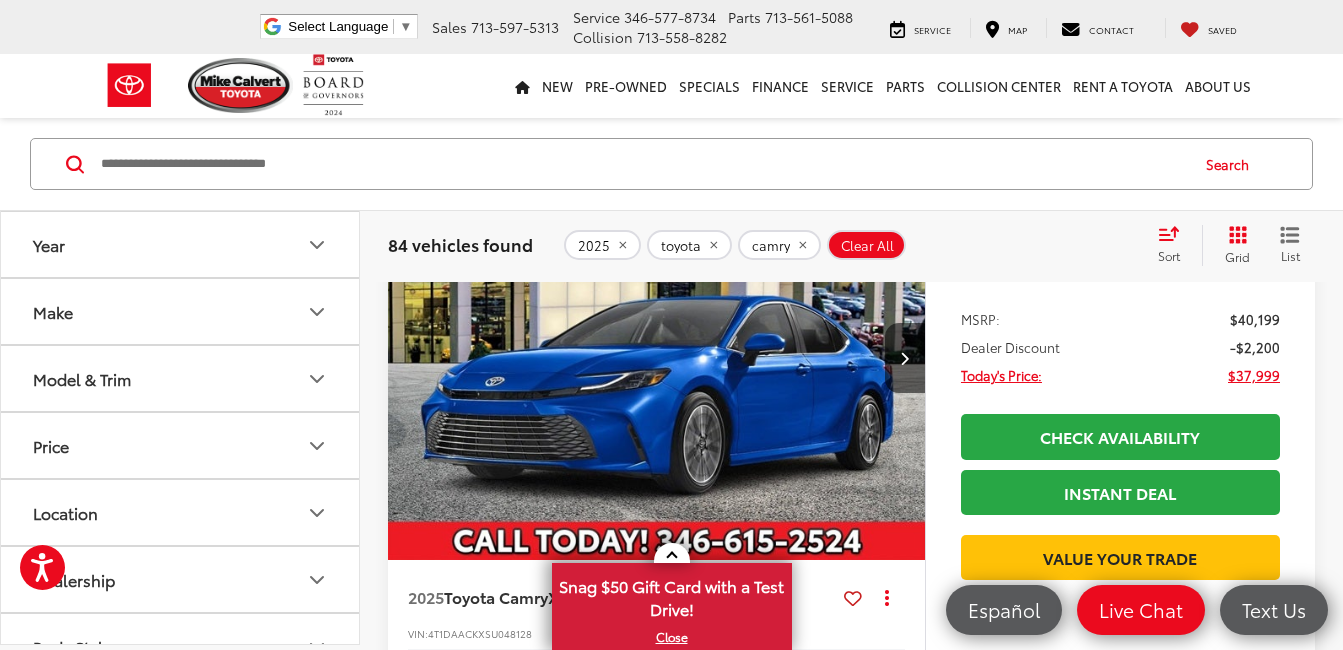 scroll, scrollTop: 116, scrollLeft: 0, axis: vertical 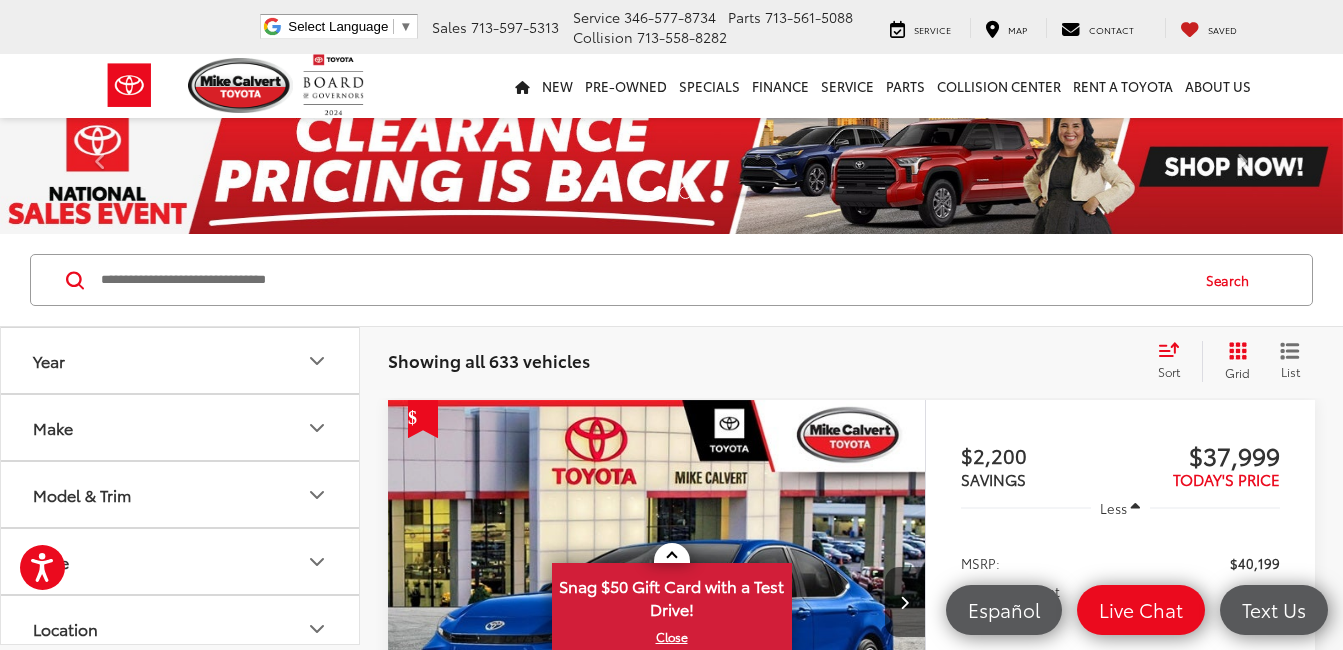 click 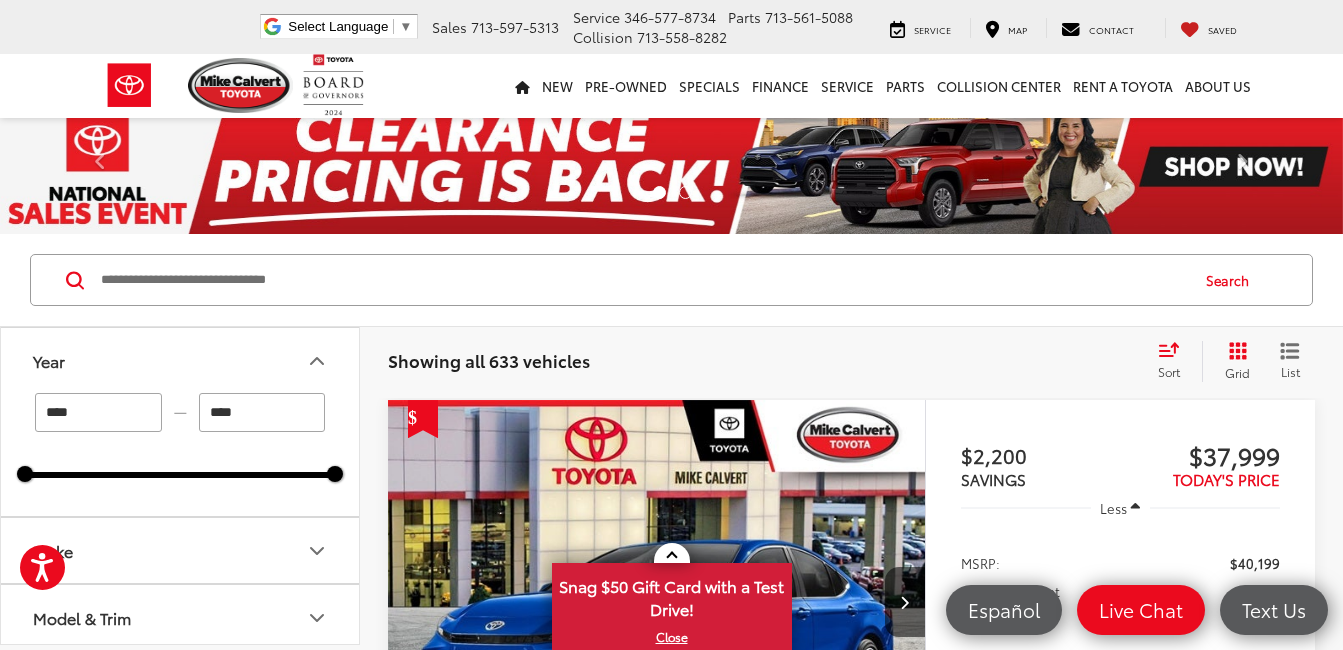 click on "****" at bounding box center [262, 412] 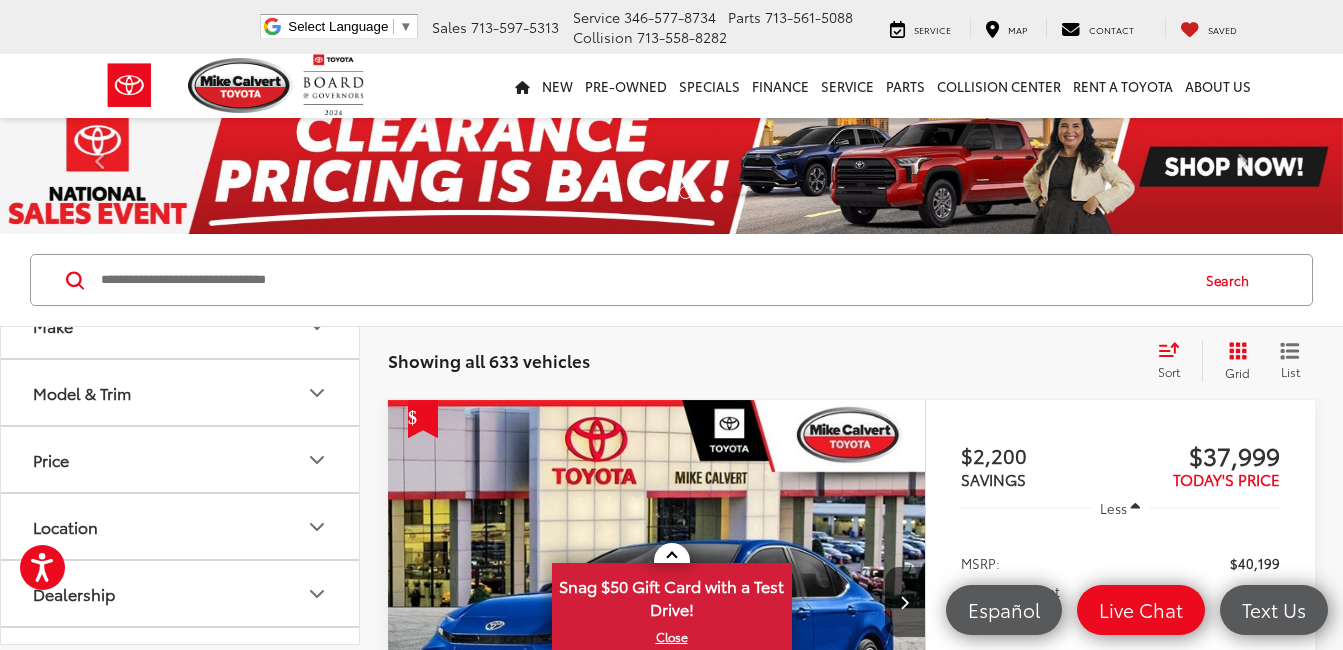 scroll, scrollTop: 175, scrollLeft: 0, axis: vertical 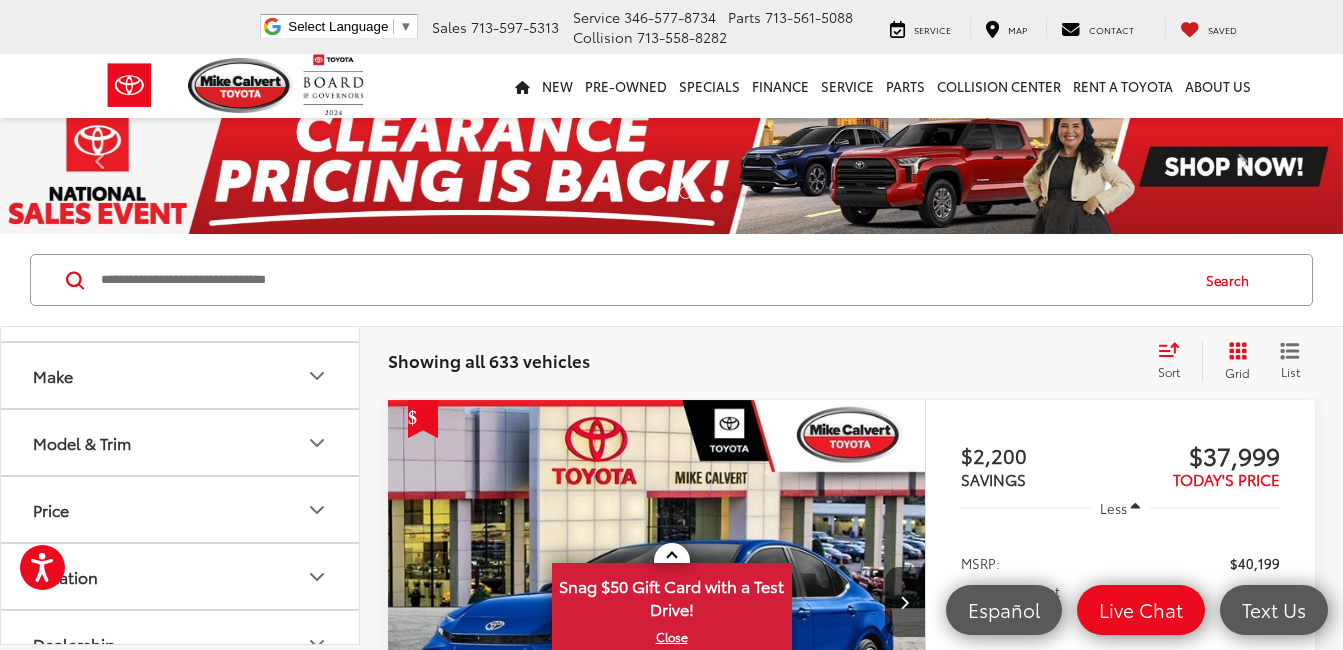 click 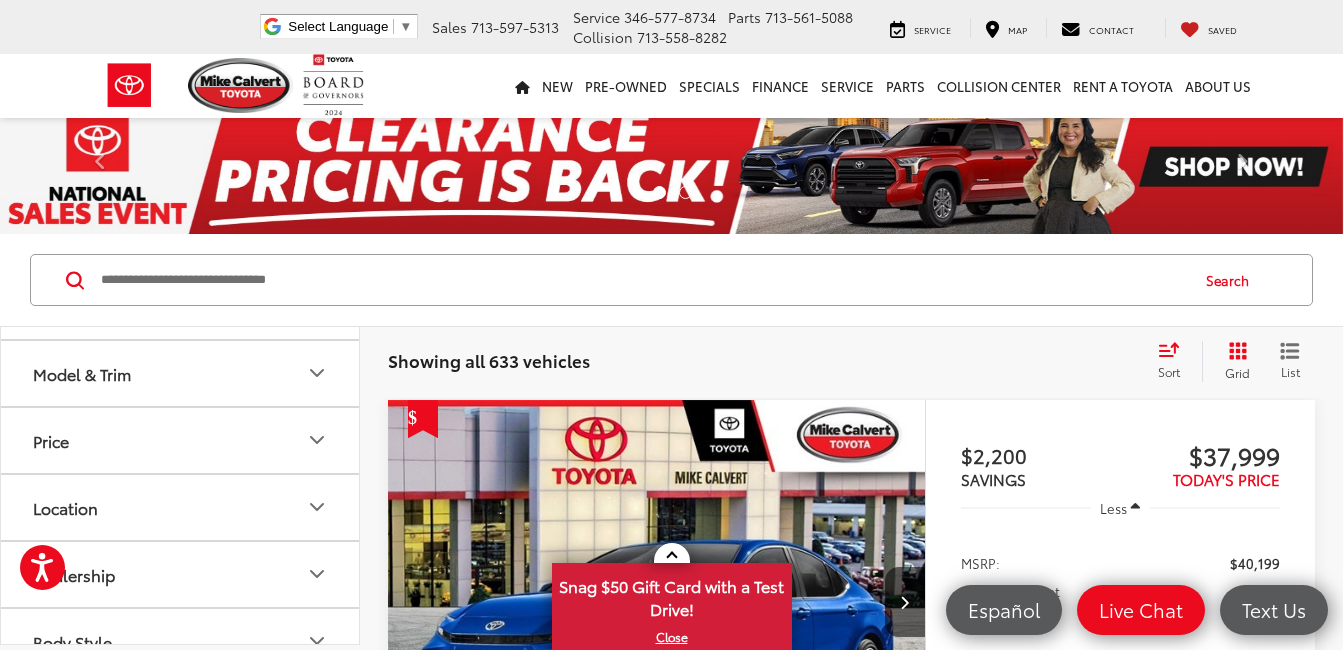 scroll, scrollTop: 369, scrollLeft: 0, axis: vertical 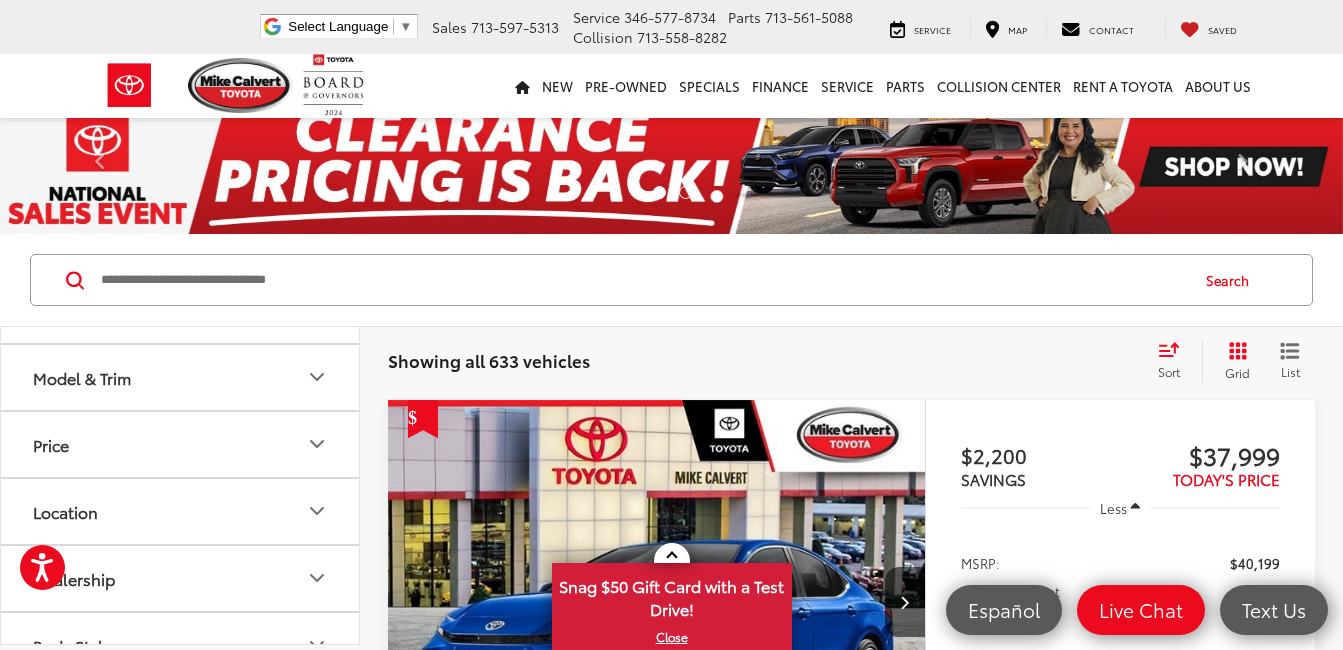 click 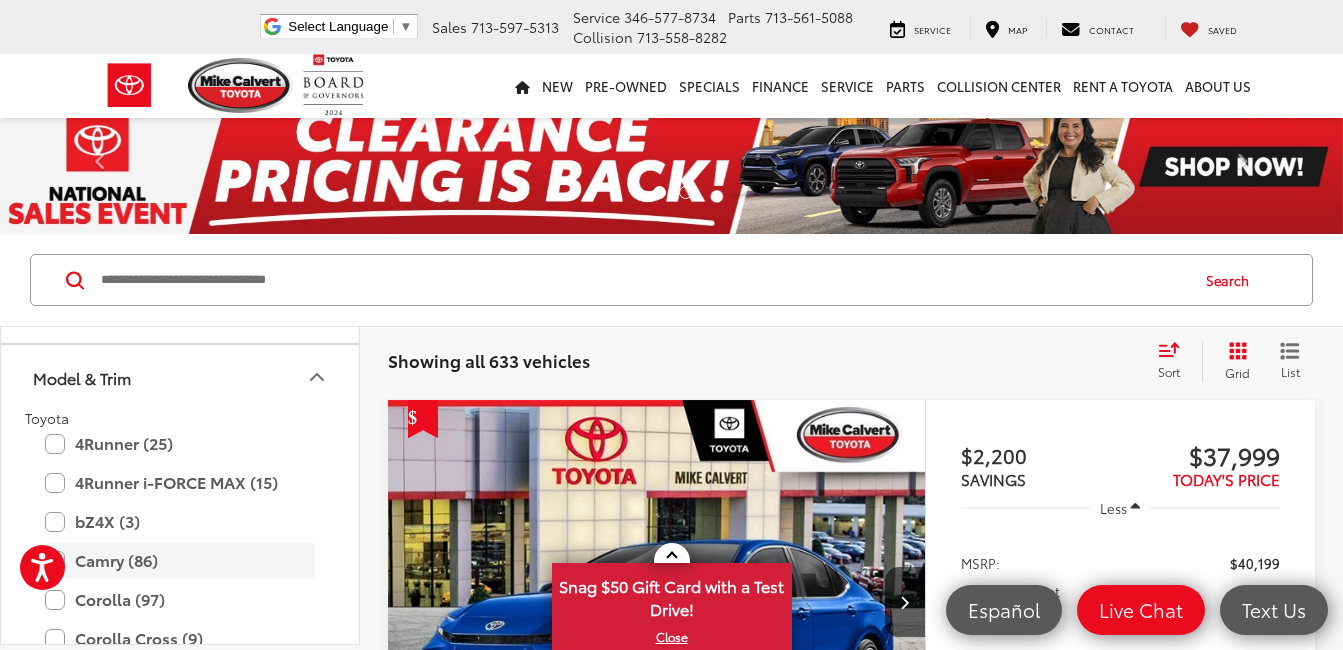 drag, startPoint x: 89, startPoint y: 568, endPoint x: 139, endPoint y: 571, distance: 50.08992 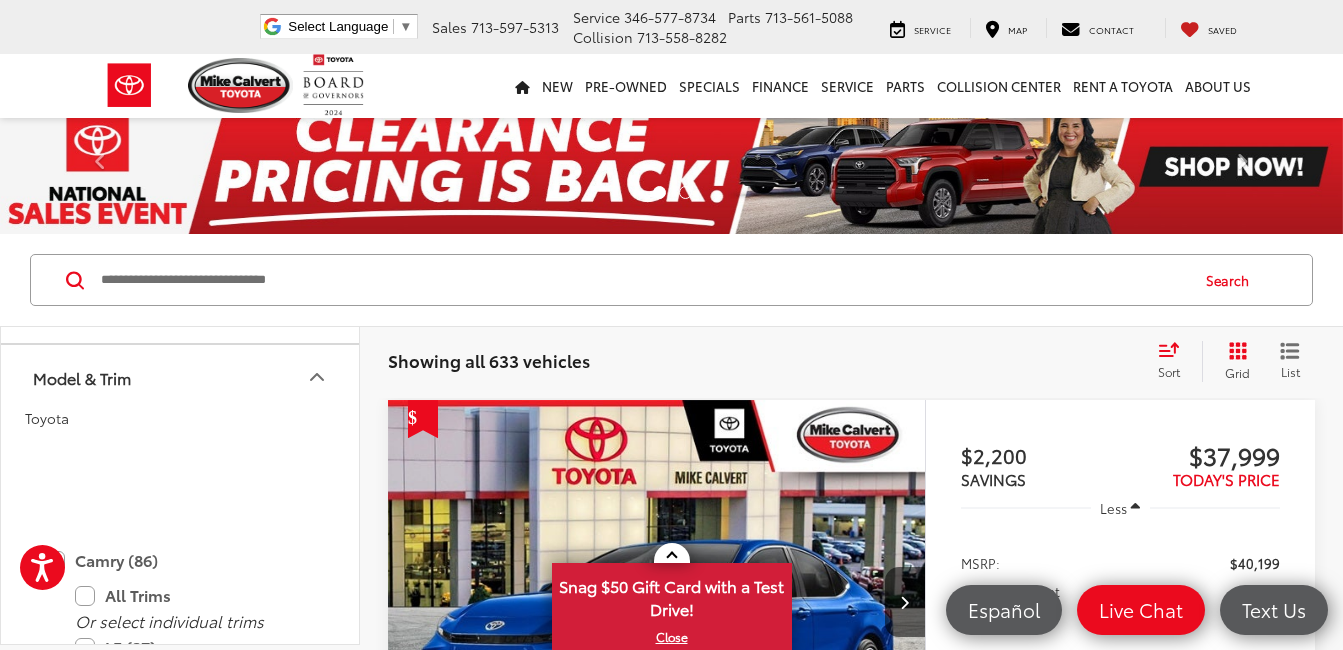 type on "****" 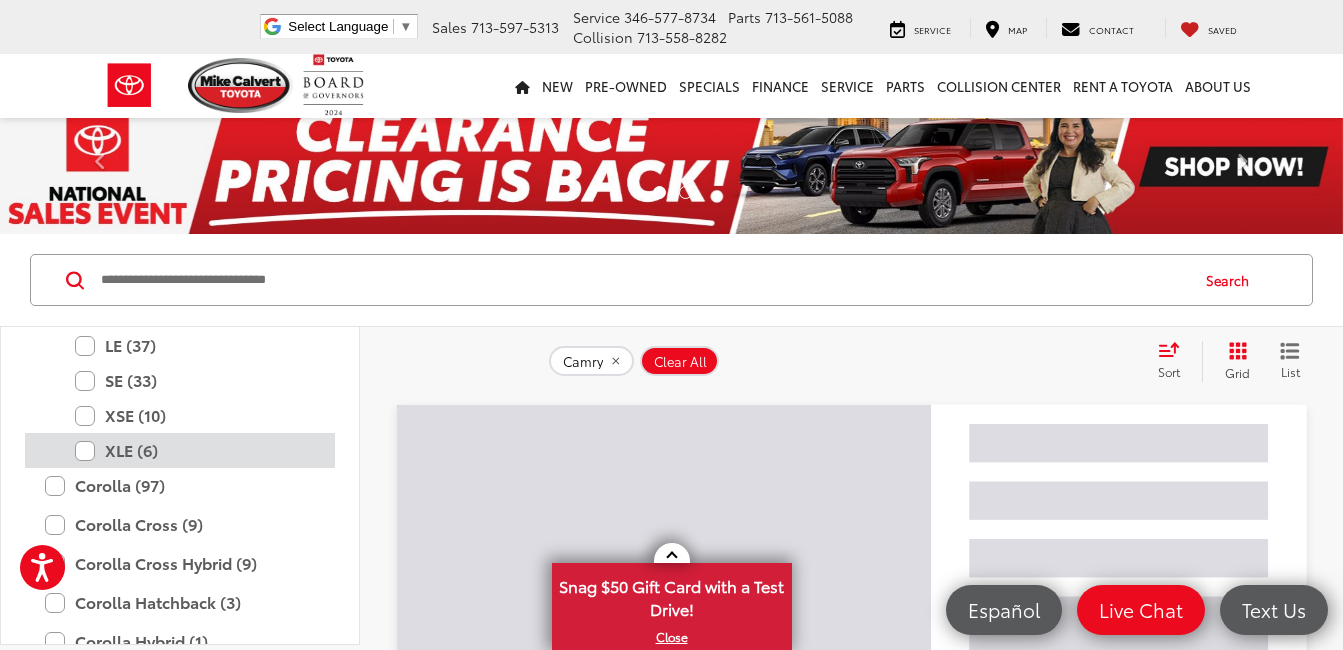 click on "XLE (6)" at bounding box center (195, 450) 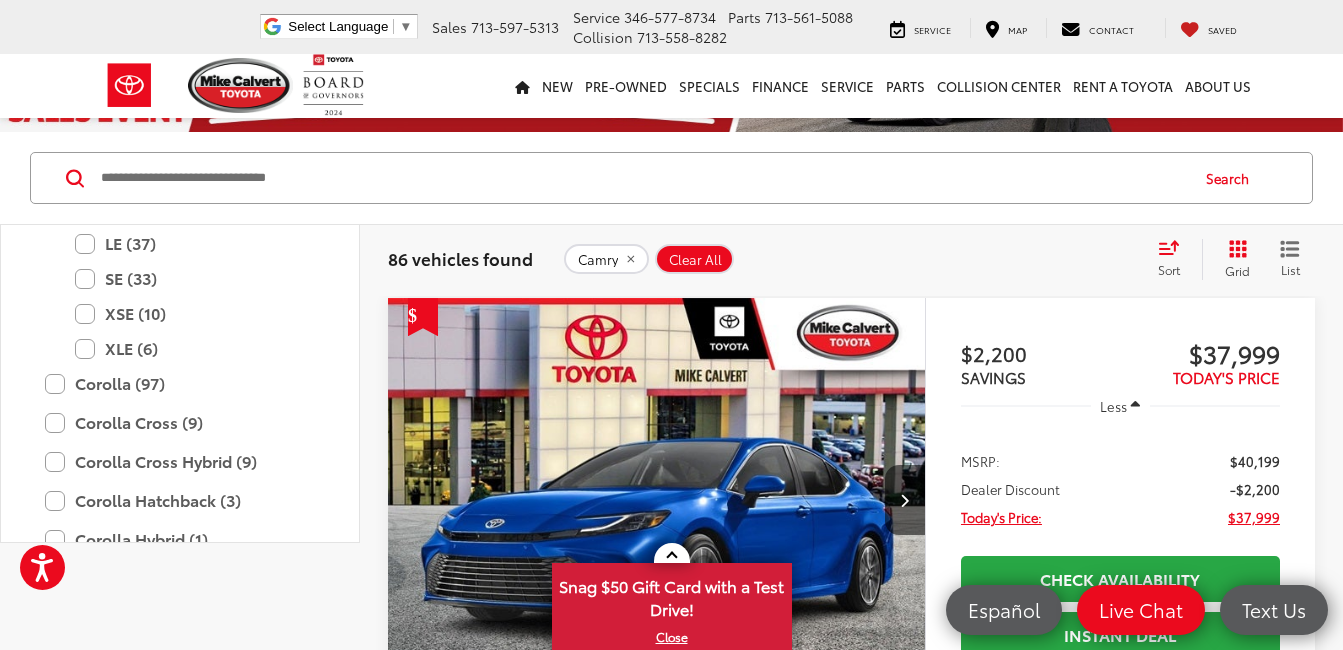 type on "****" 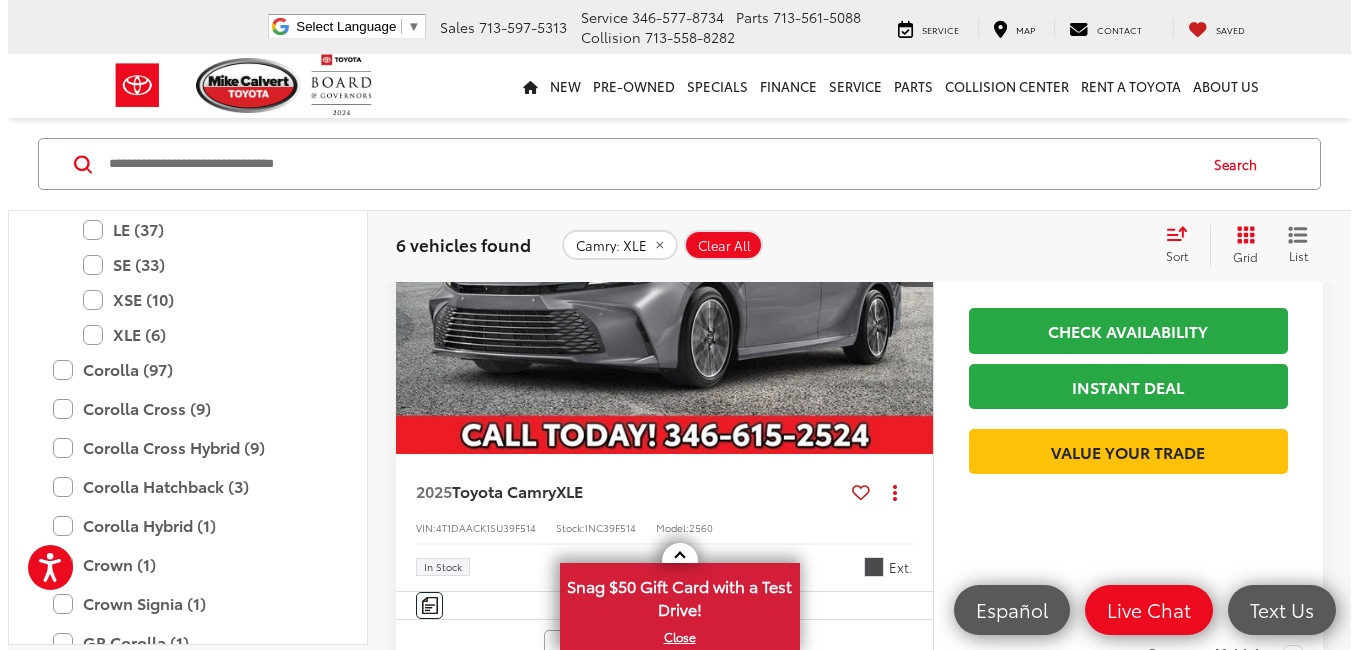 scroll, scrollTop: 1056, scrollLeft: 0, axis: vertical 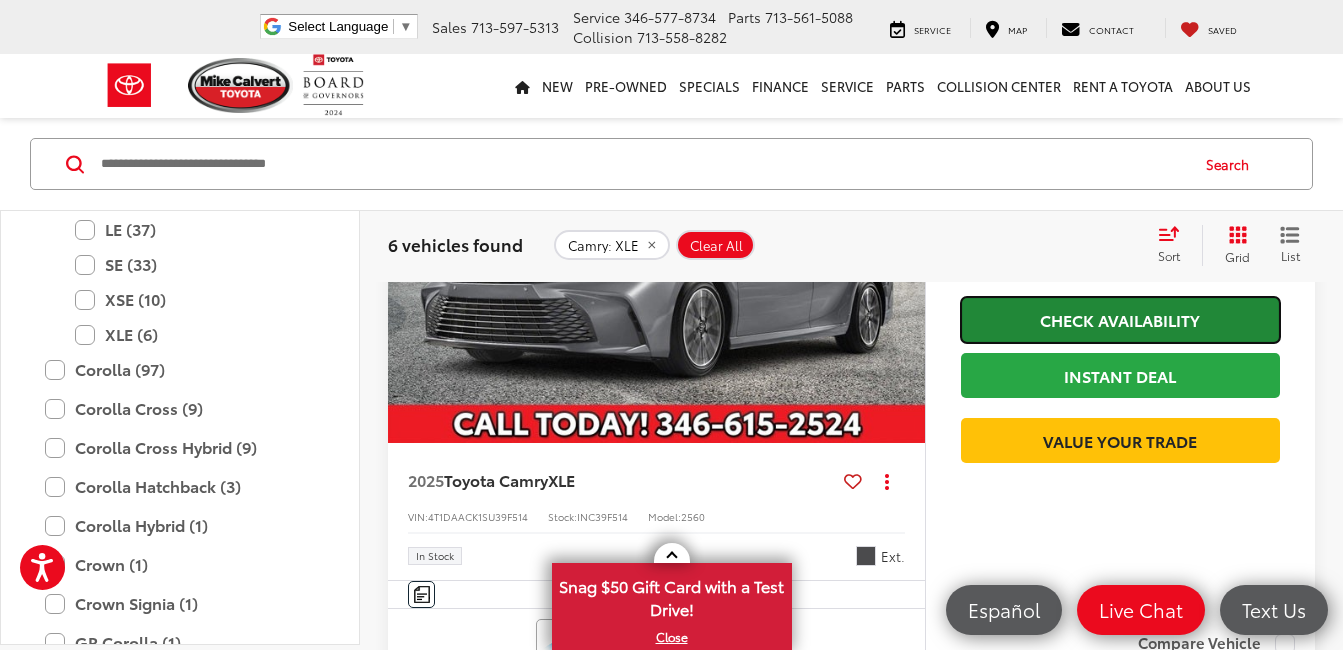 click on "Check Availability" at bounding box center (1120, 319) 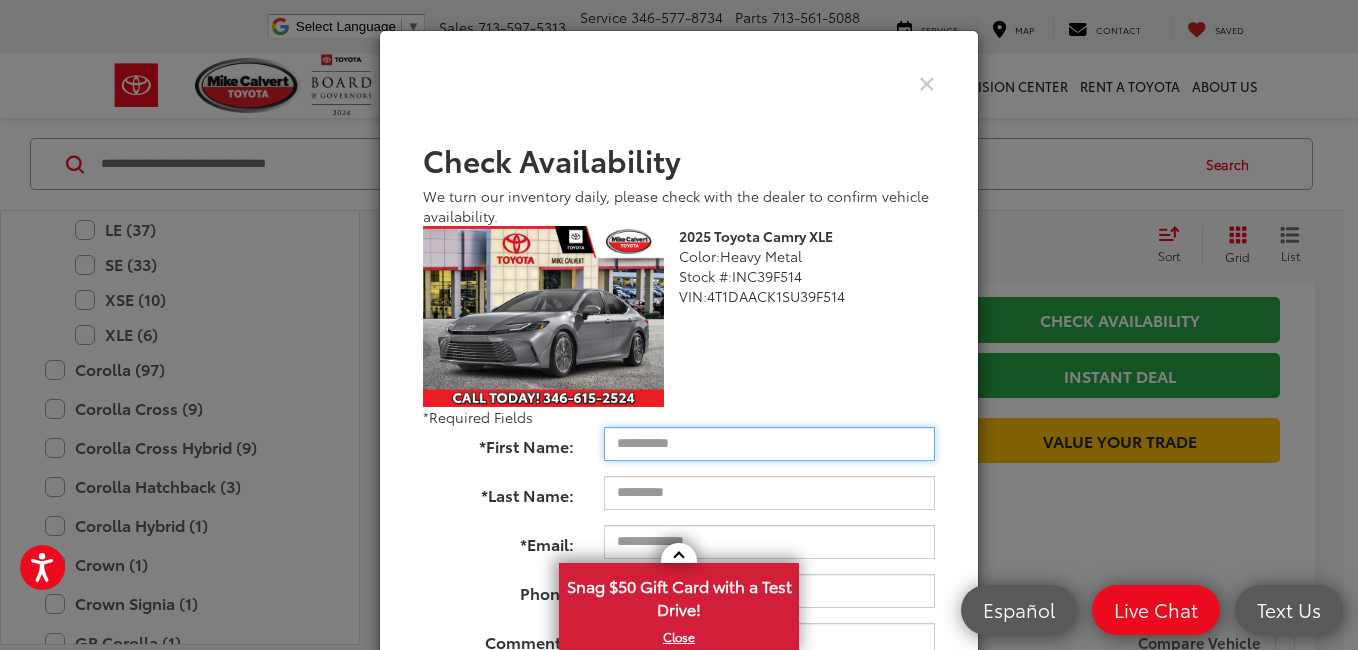 click on "*First Name:" at bounding box center [769, 444] 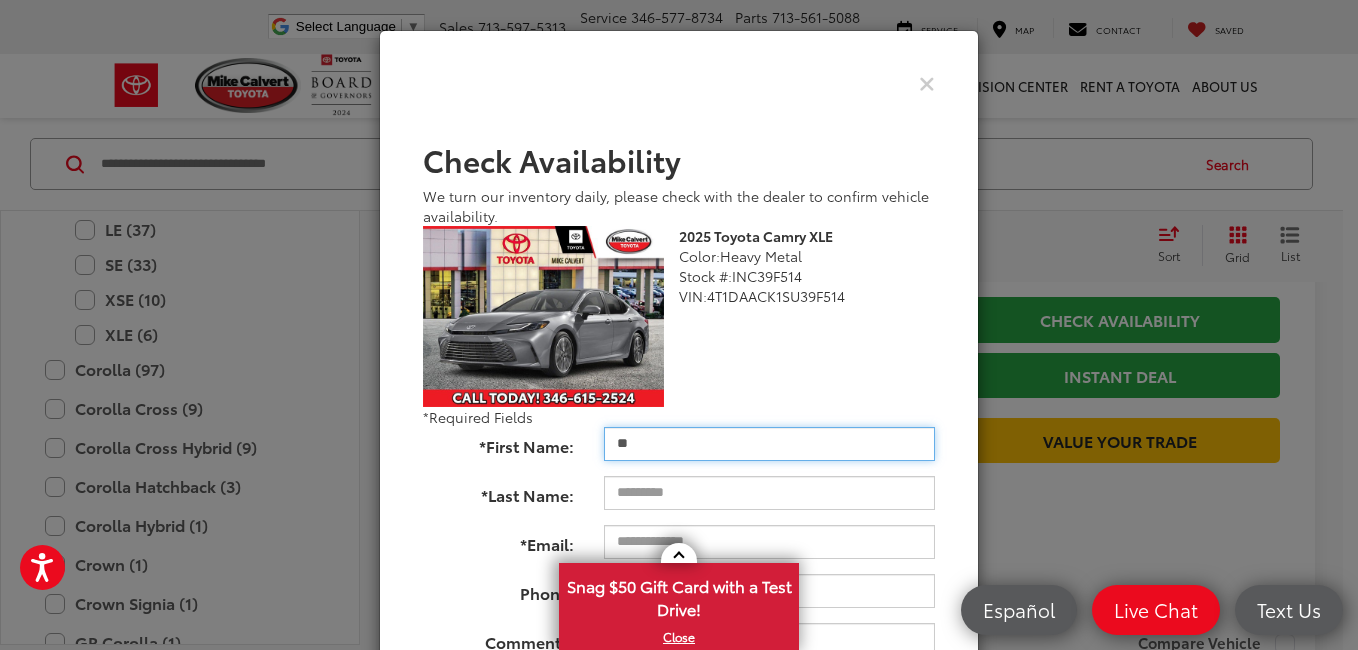 click on "**" at bounding box center (769, 444) 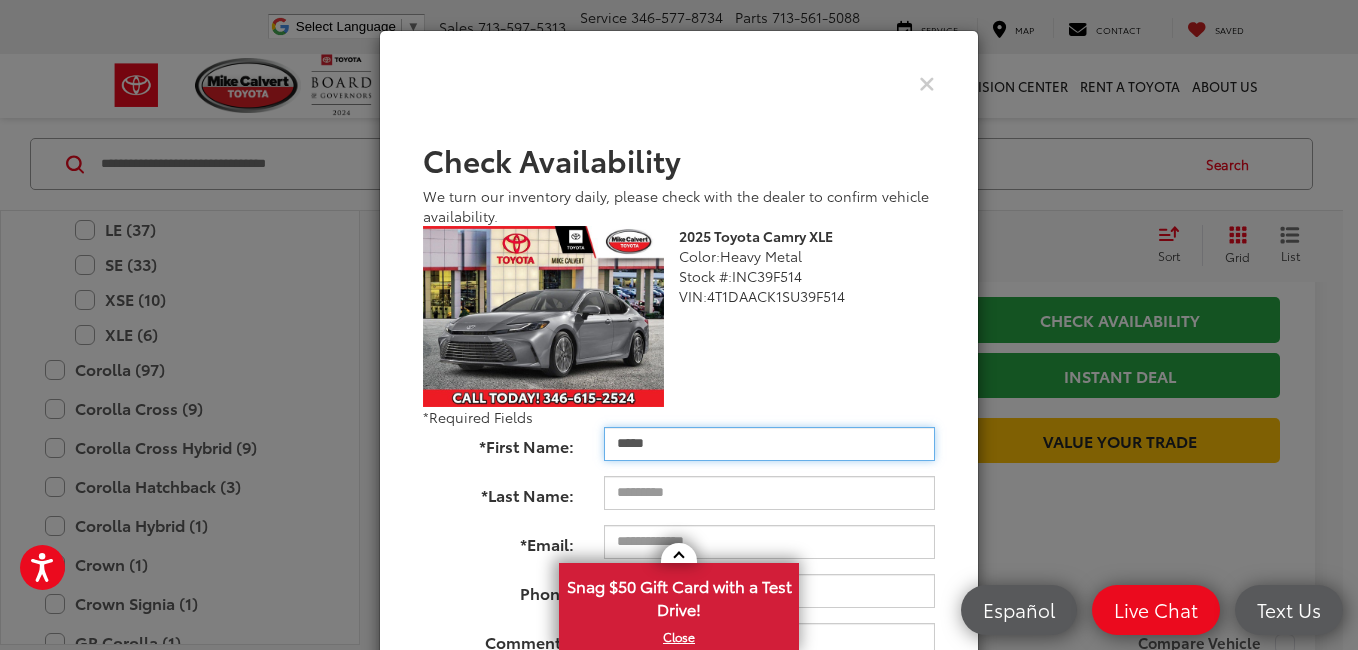 type on "**********" 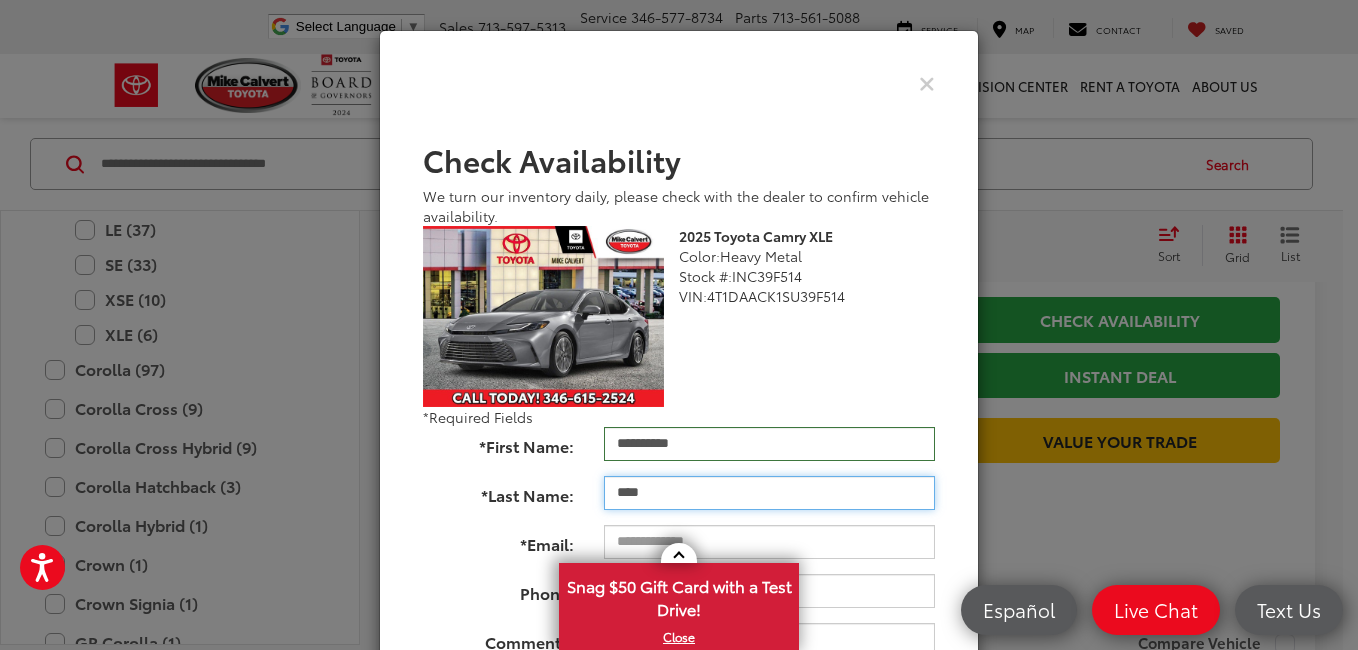 type on "****" 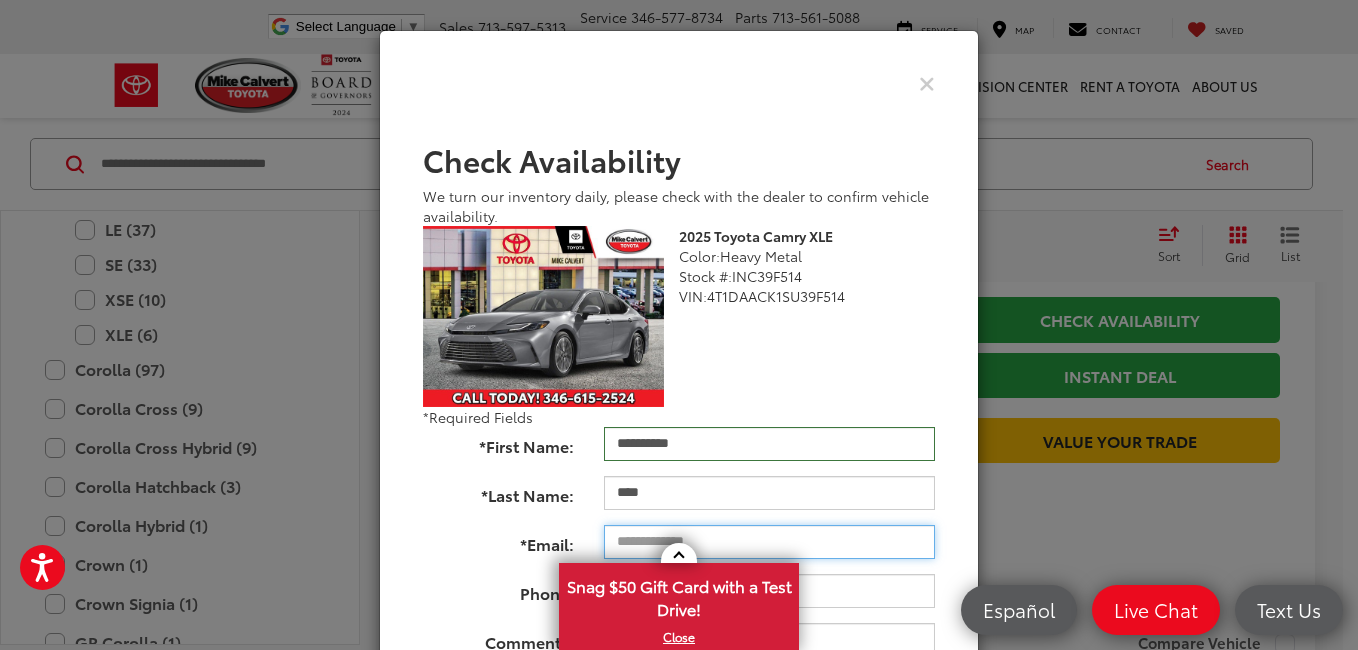 click on "*Email:" at bounding box center [769, 542] 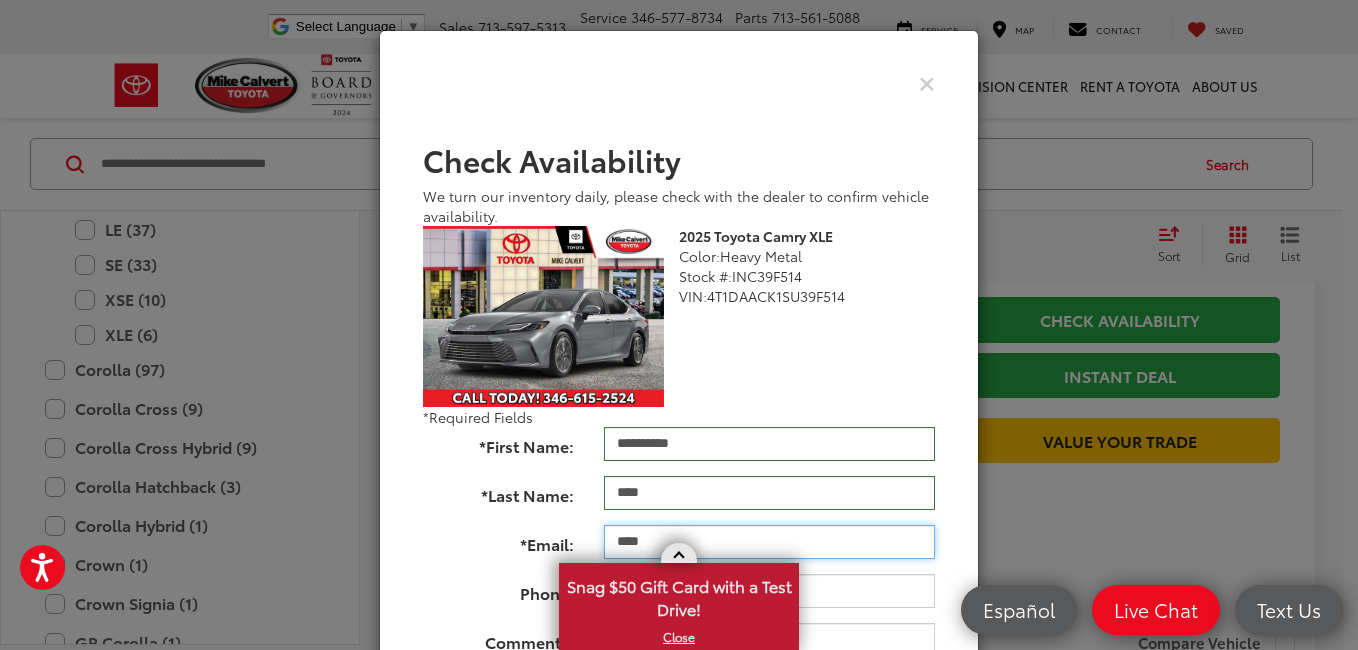 type on "**********" 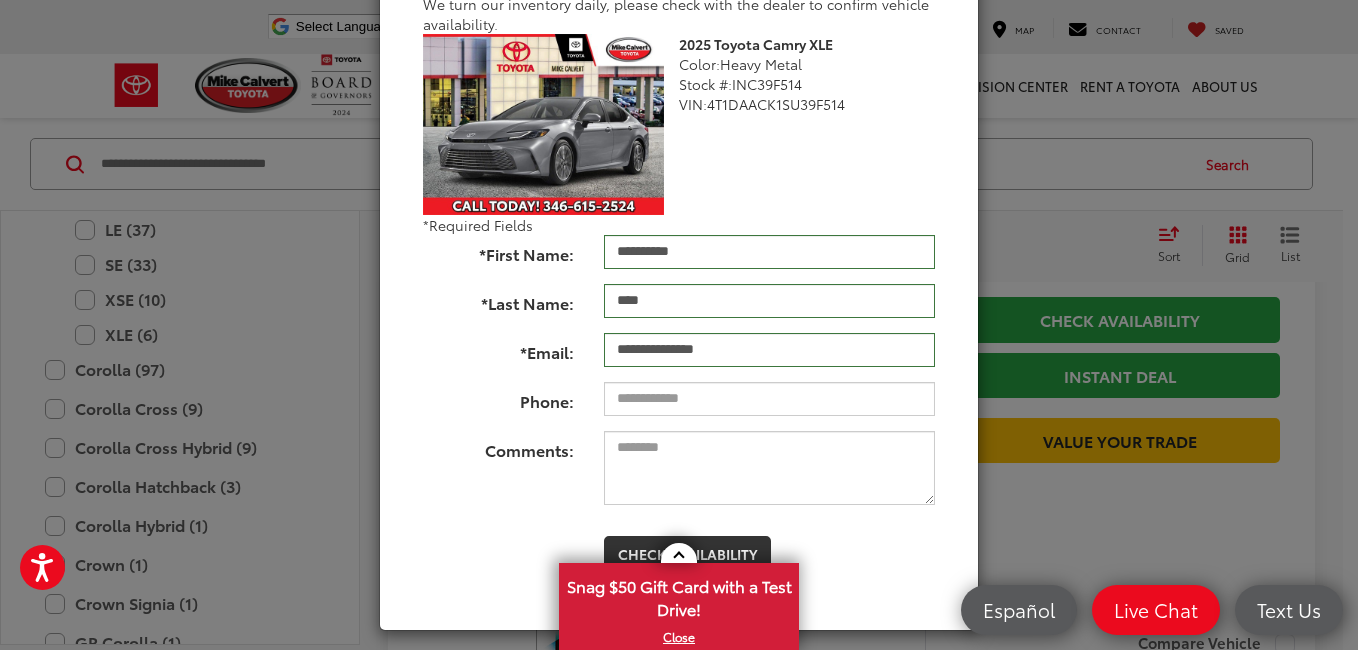 scroll, scrollTop: 190, scrollLeft: 0, axis: vertical 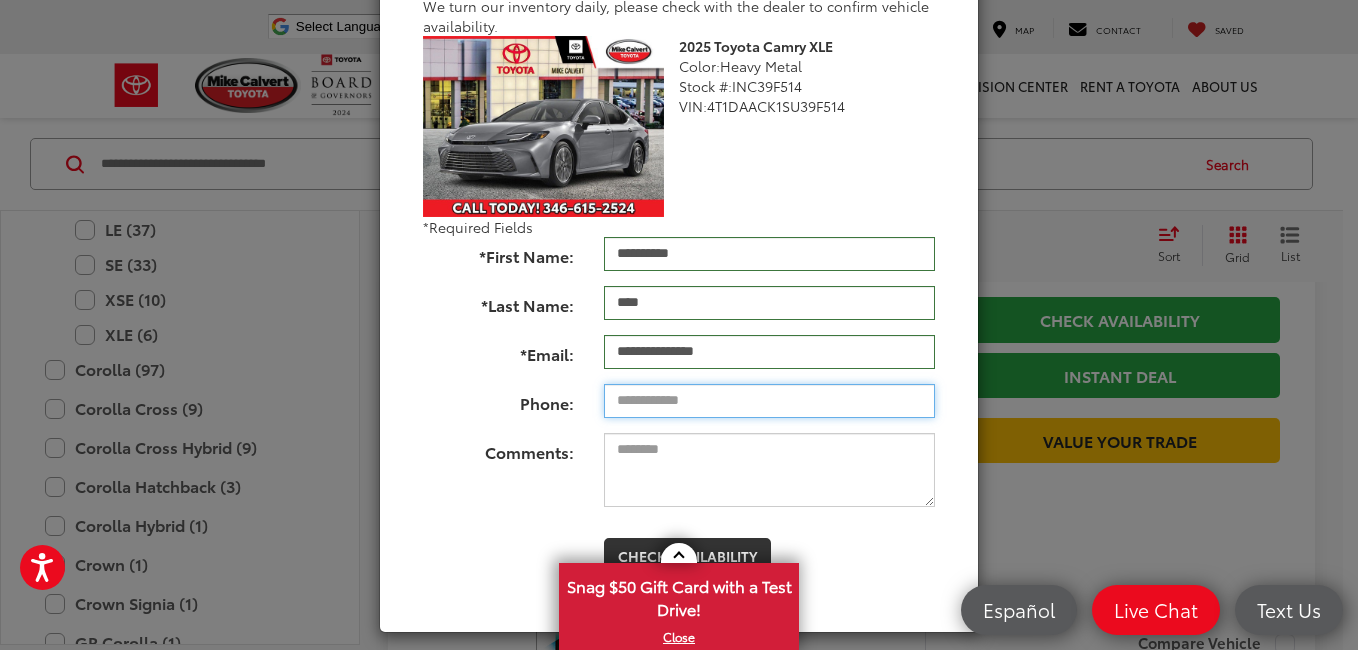click on "Phone:" at bounding box center [769, 401] 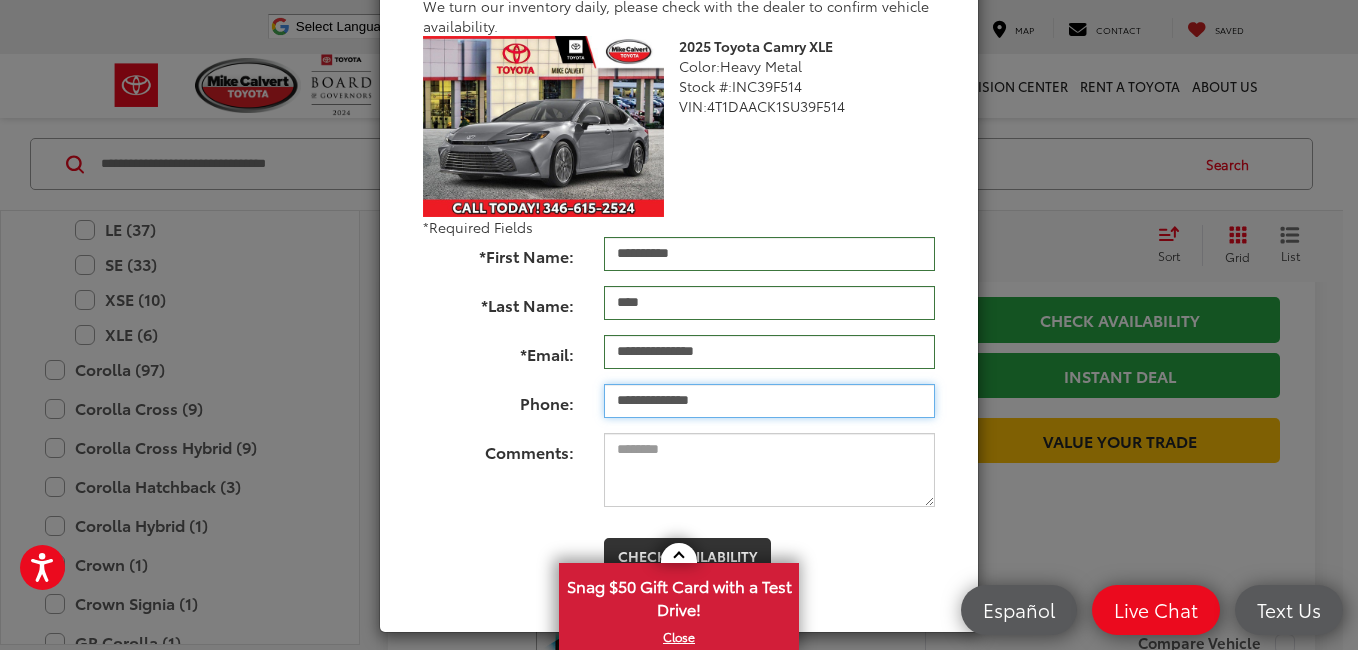 type on "**********" 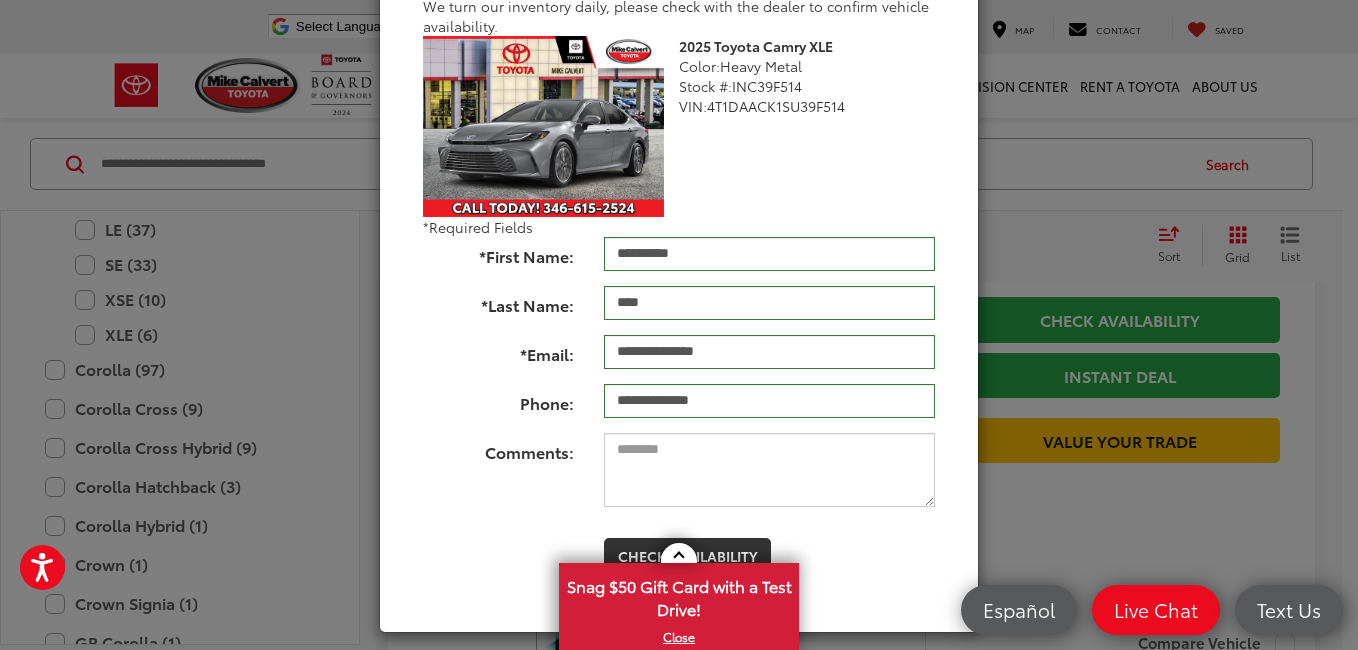 scroll, scrollTop: 203, scrollLeft: 0, axis: vertical 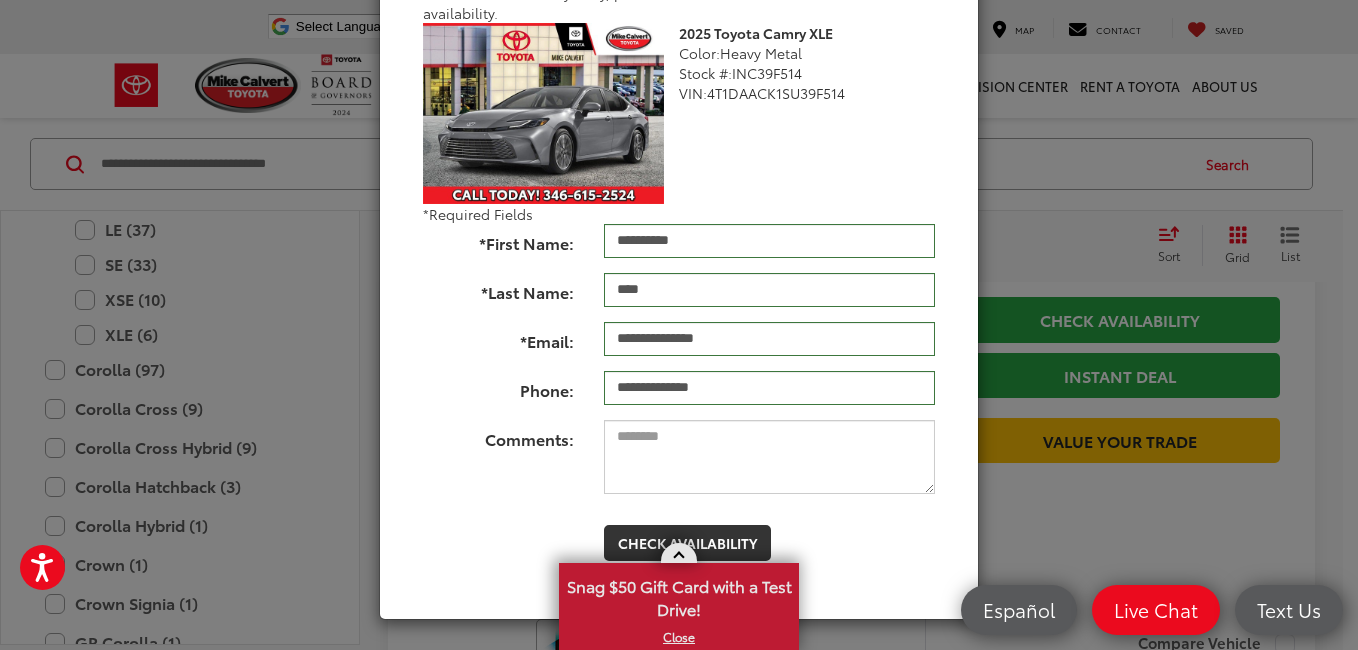 click on "Snag $50 Gift Card with a Test Drive!" at bounding box center [679, 595] 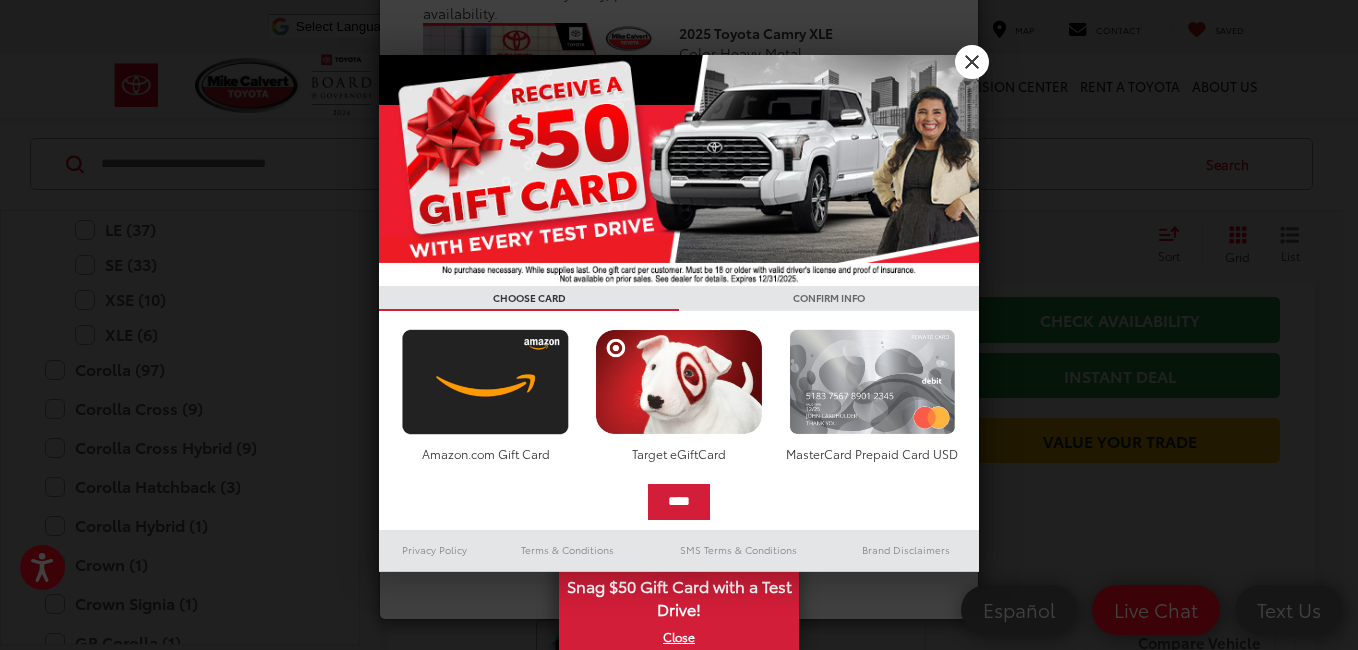 click at bounding box center [872, 382] 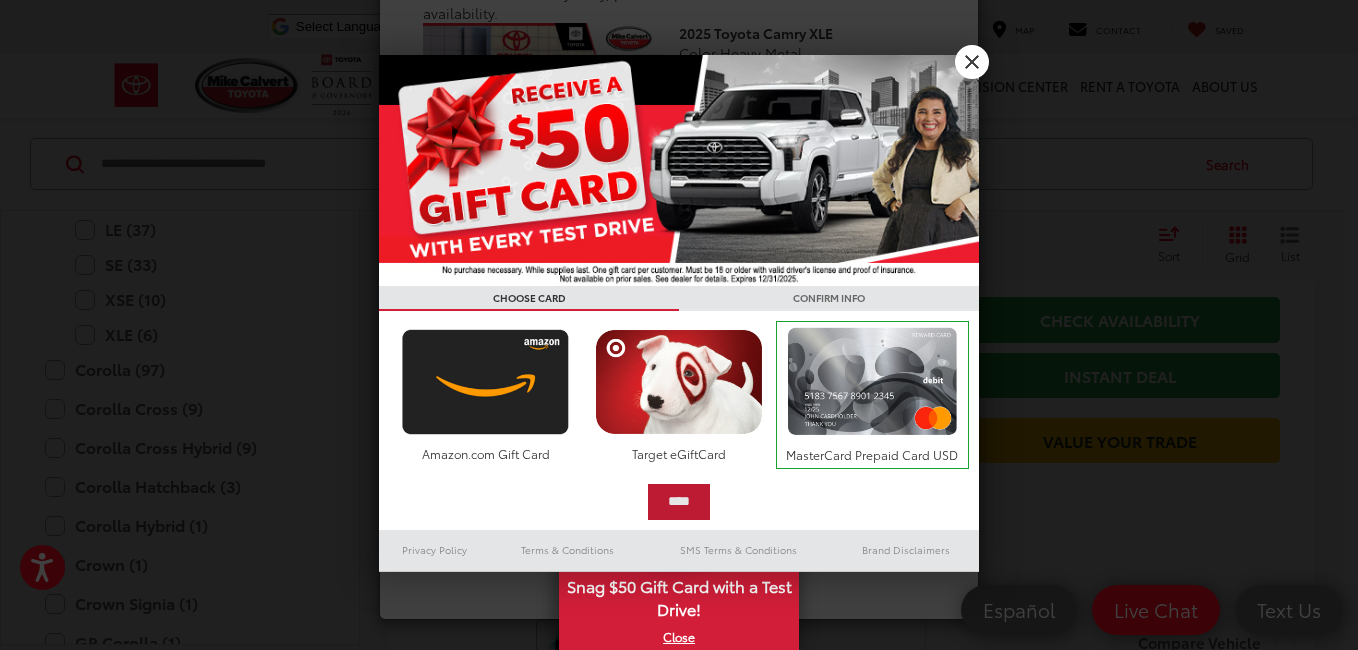 click on "****" at bounding box center (679, 502) 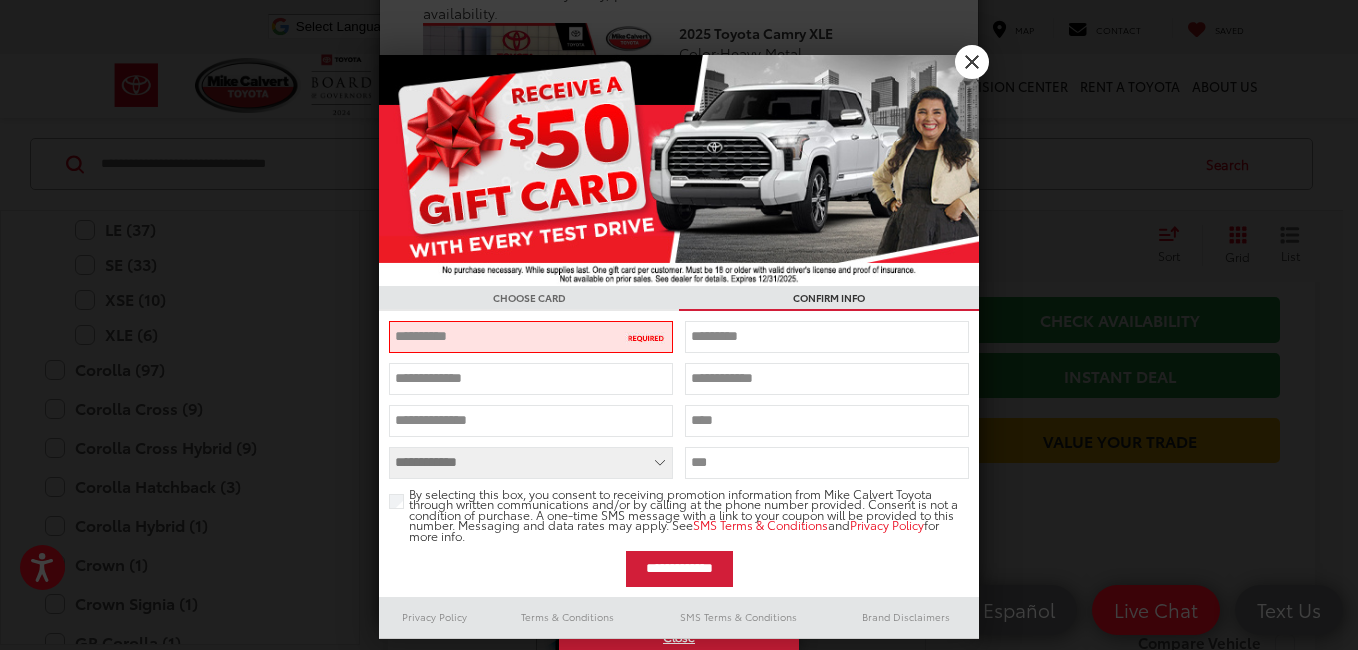 click at bounding box center (531, 337) 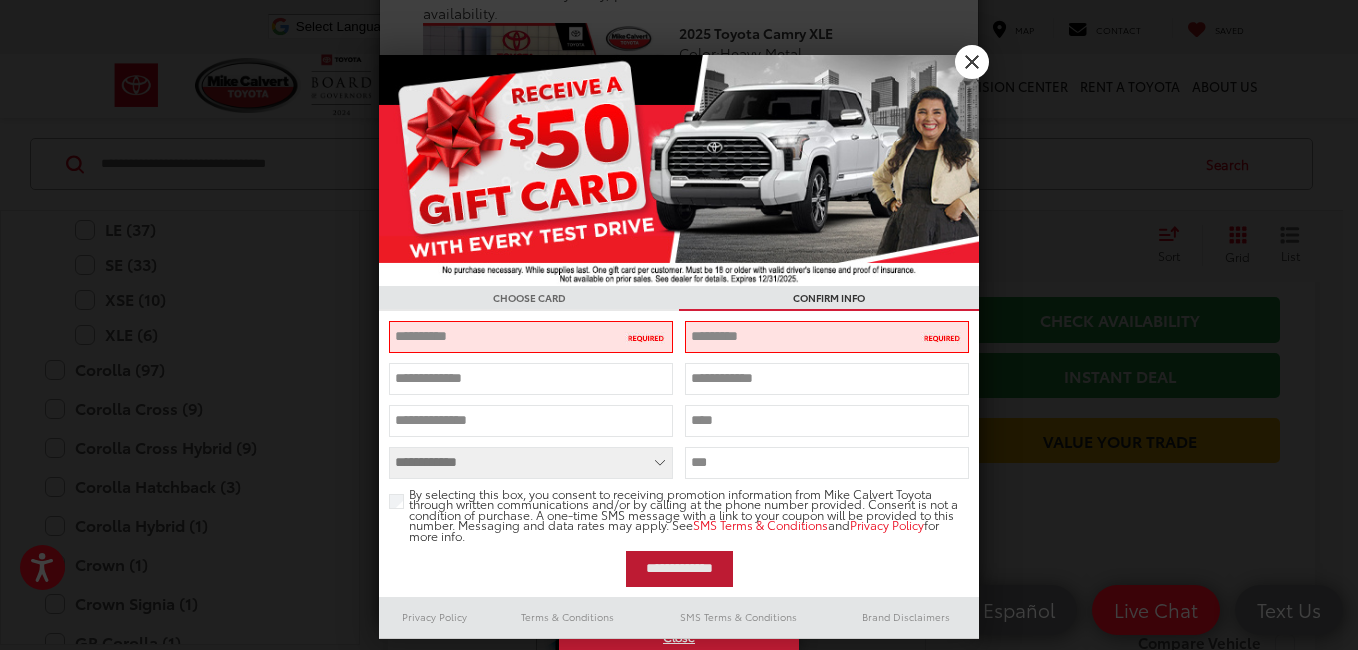click on "**********" at bounding box center (679, 569) 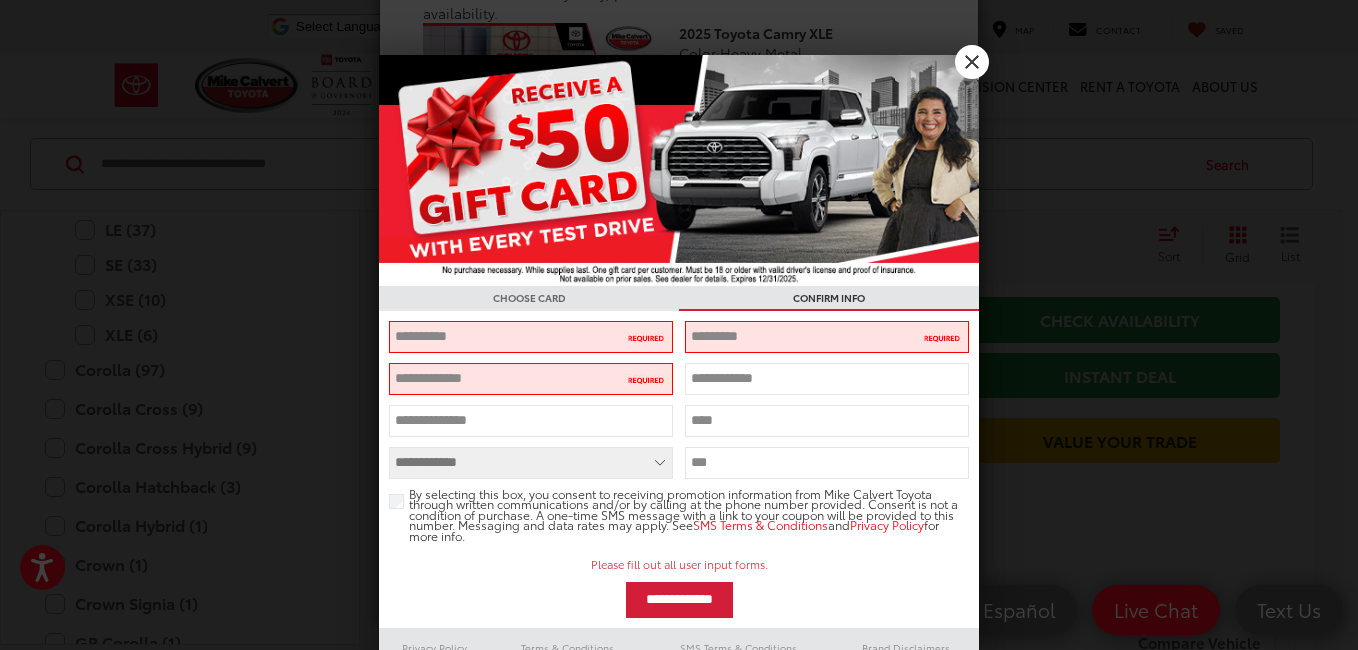 drag, startPoint x: 440, startPoint y: 372, endPoint x: 443, endPoint y: 382, distance: 10.440307 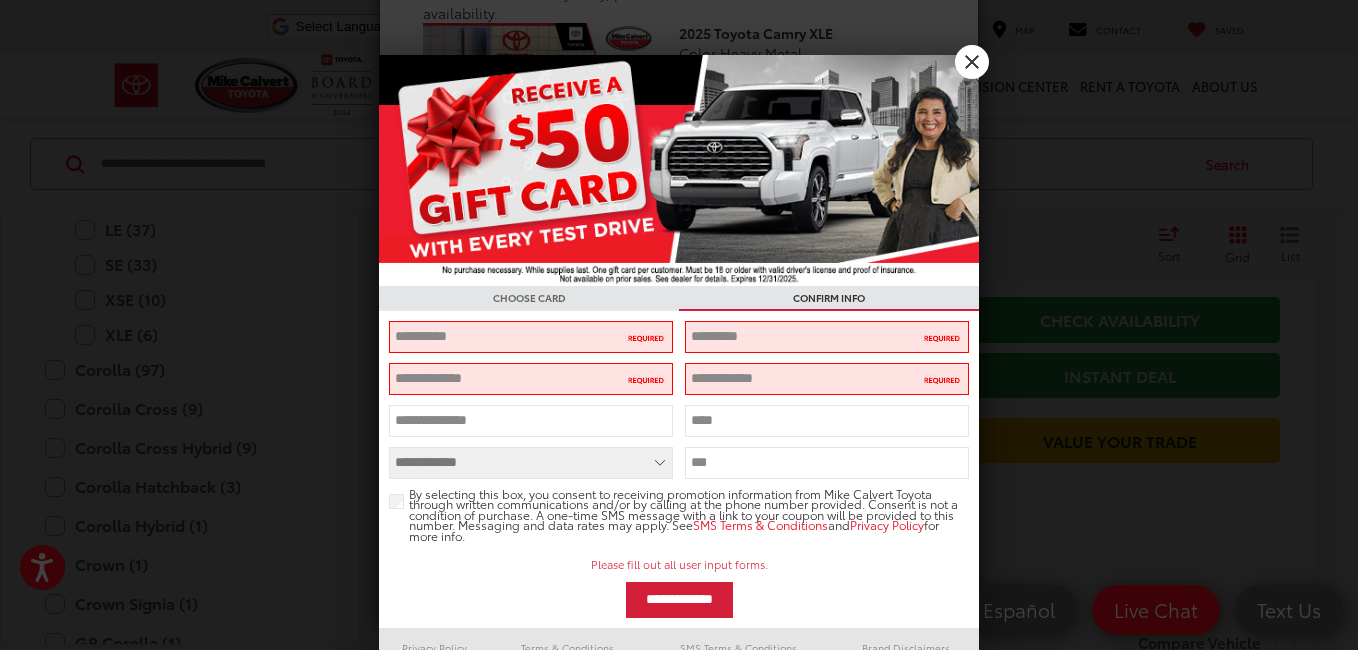click at bounding box center (827, 379) 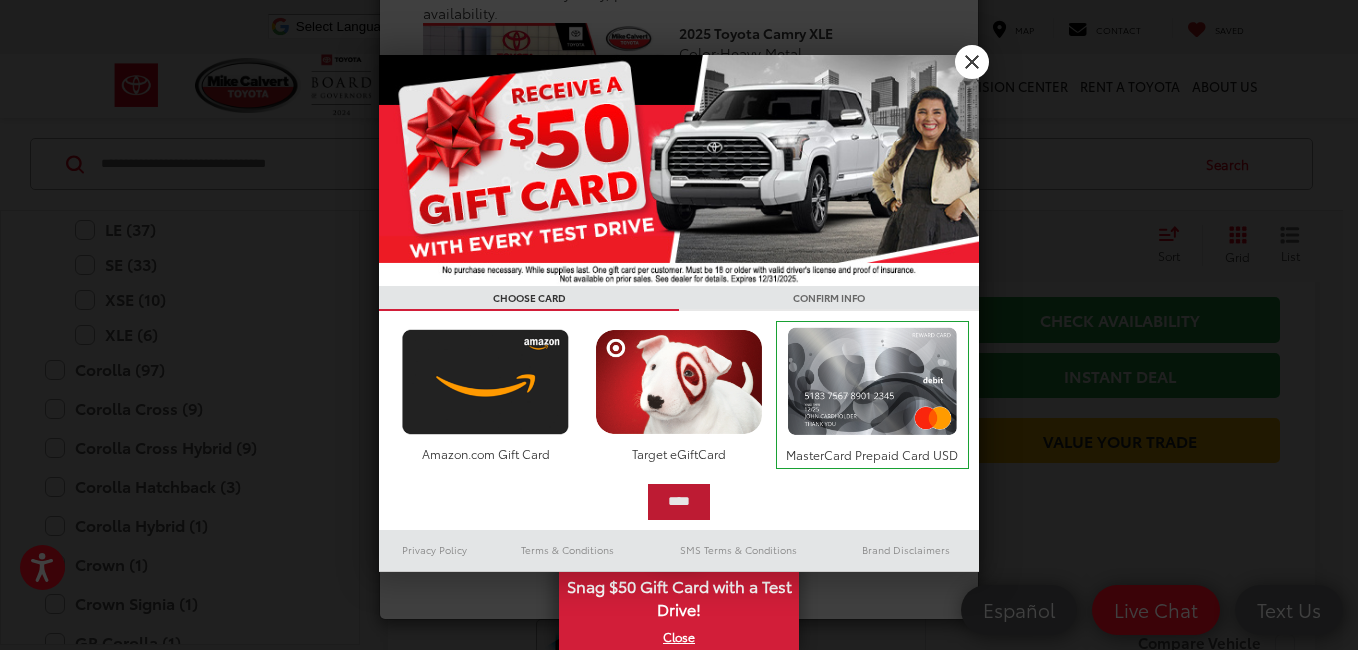 click on "****" at bounding box center [679, 502] 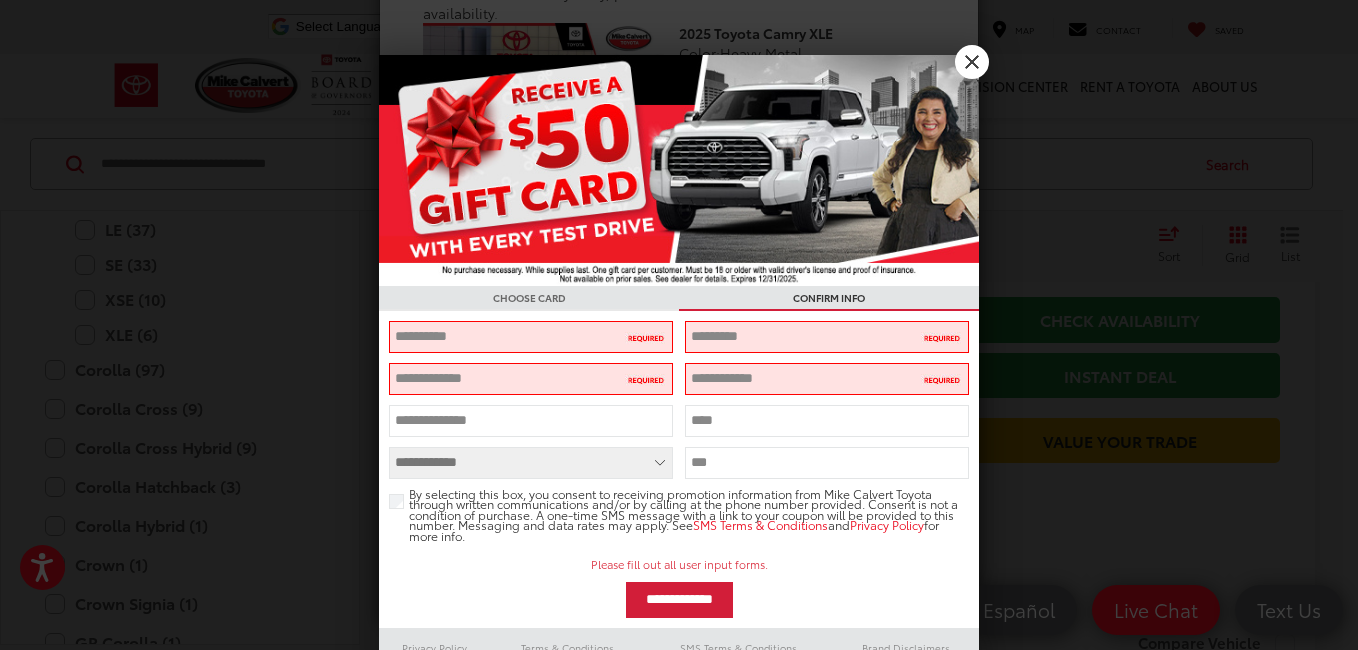 click at bounding box center (827, 337) 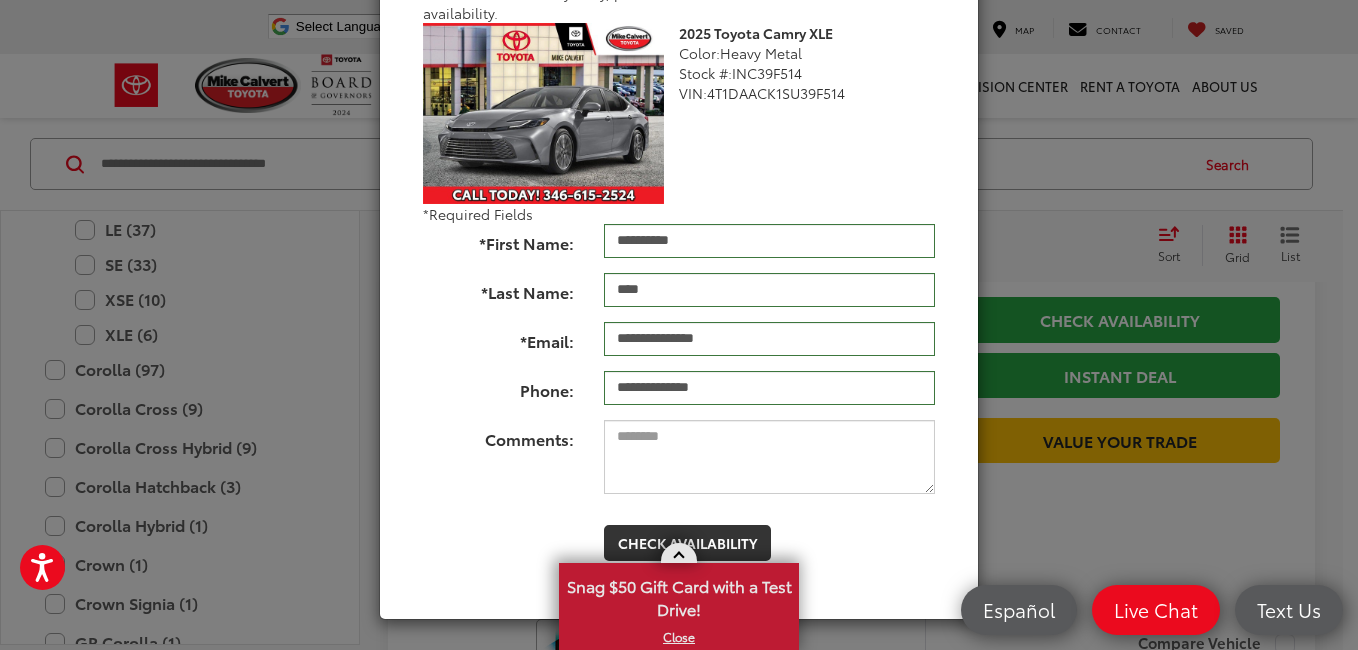 click at bounding box center [679, 554] 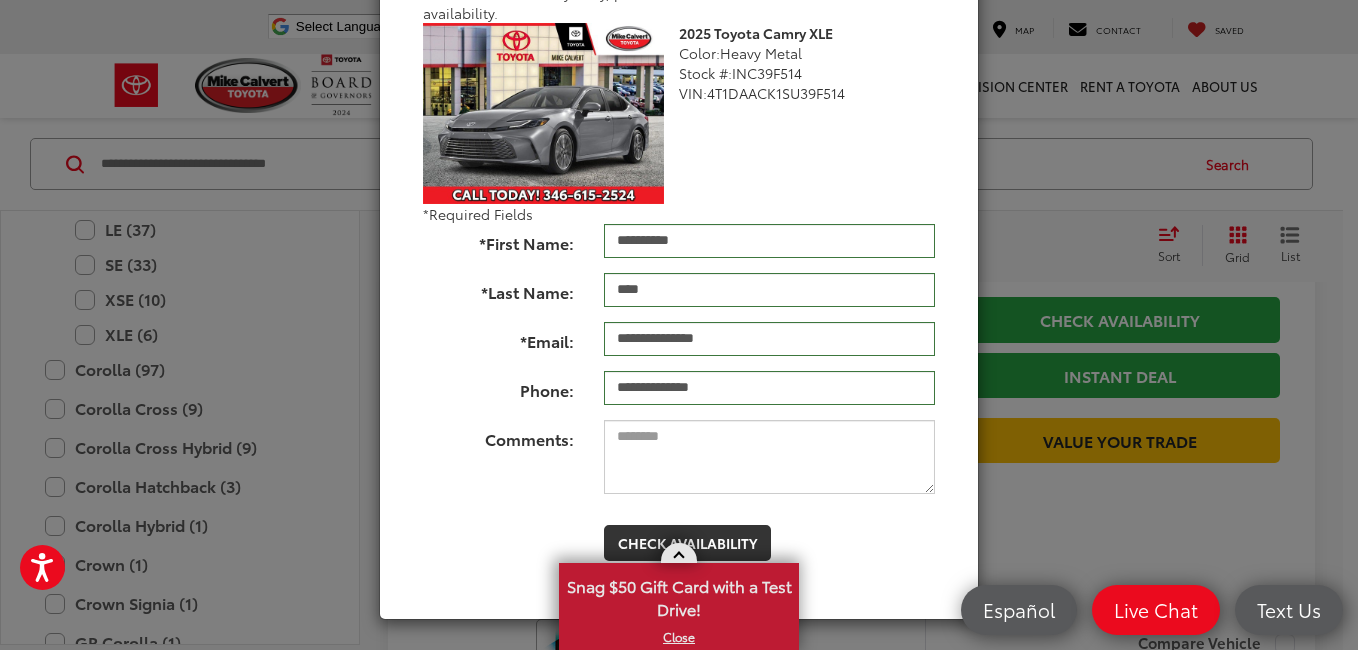 click at bounding box center (678, 557) 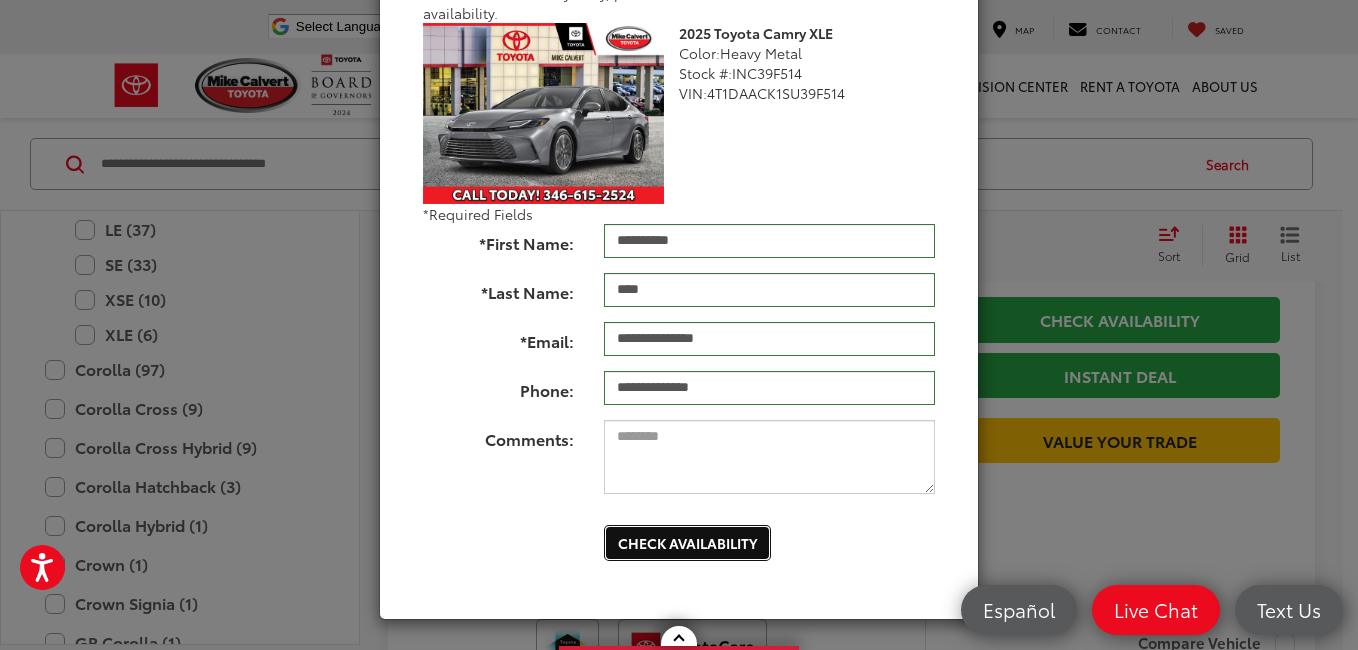 click on "Check Availability" at bounding box center [687, 543] 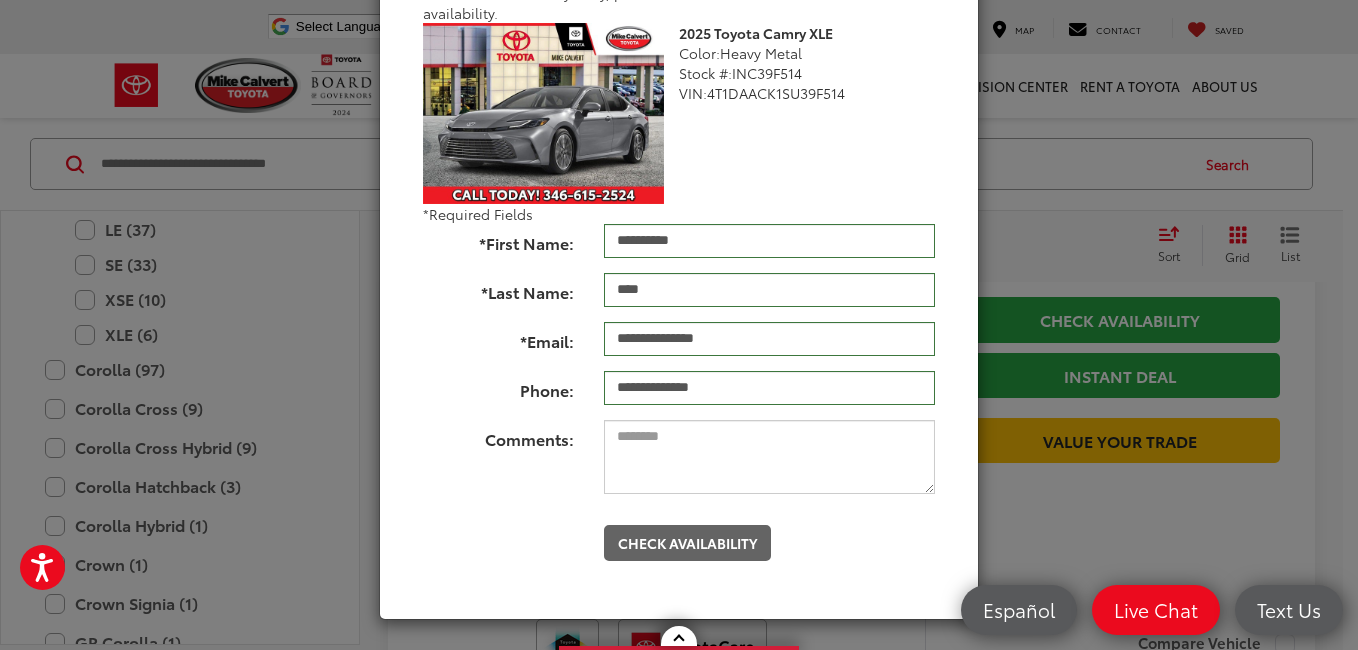 scroll, scrollTop: 0, scrollLeft: 0, axis: both 